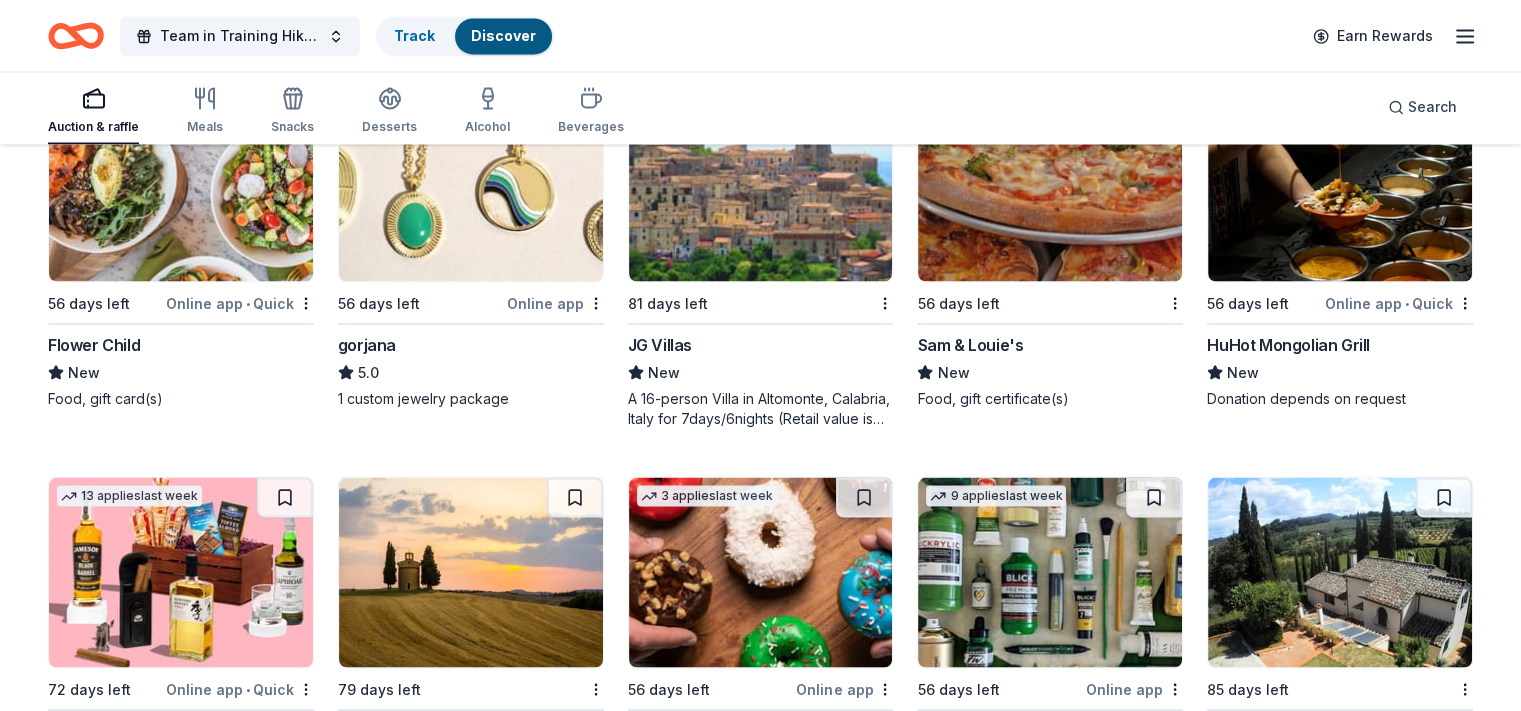 scroll, scrollTop: 3637, scrollLeft: 0, axis: vertical 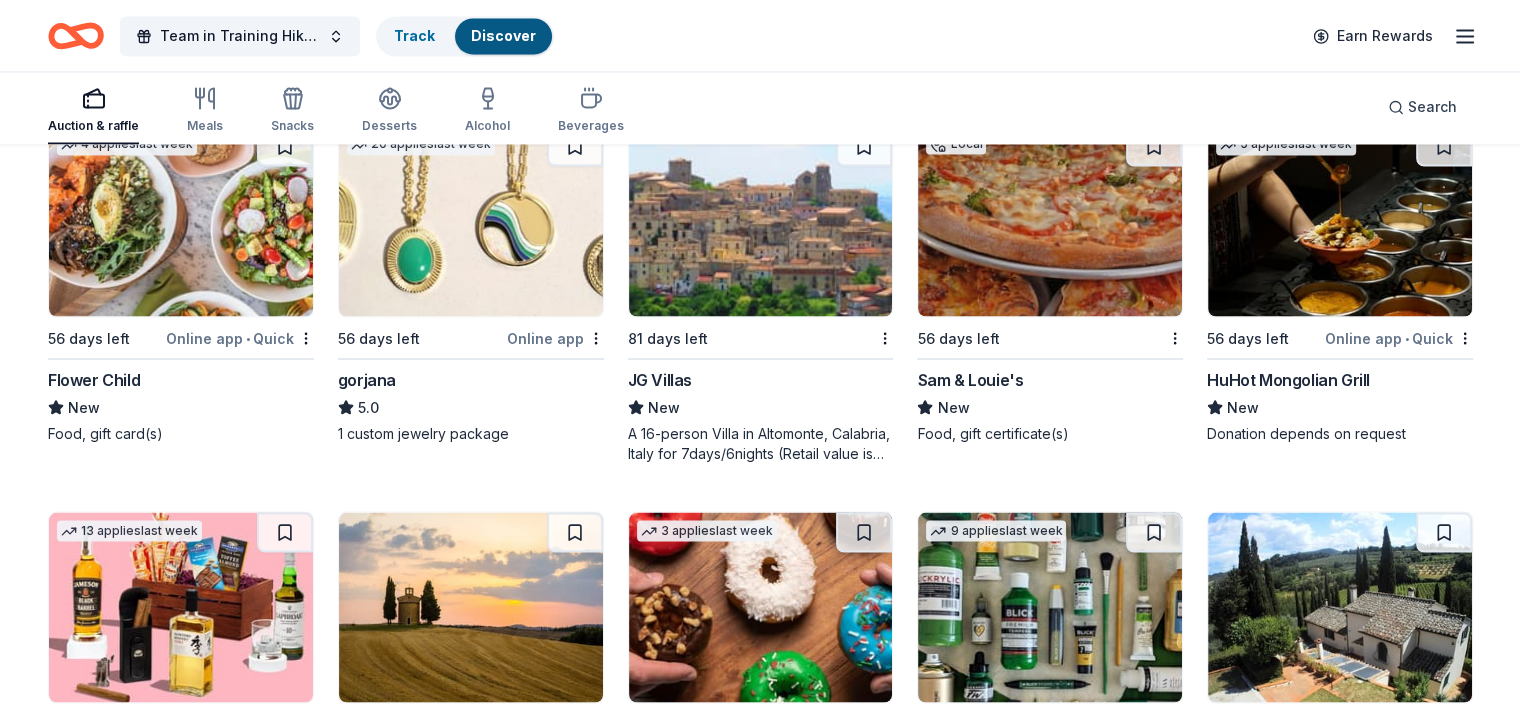 click on "Online app • Quick" at bounding box center (240, 337) 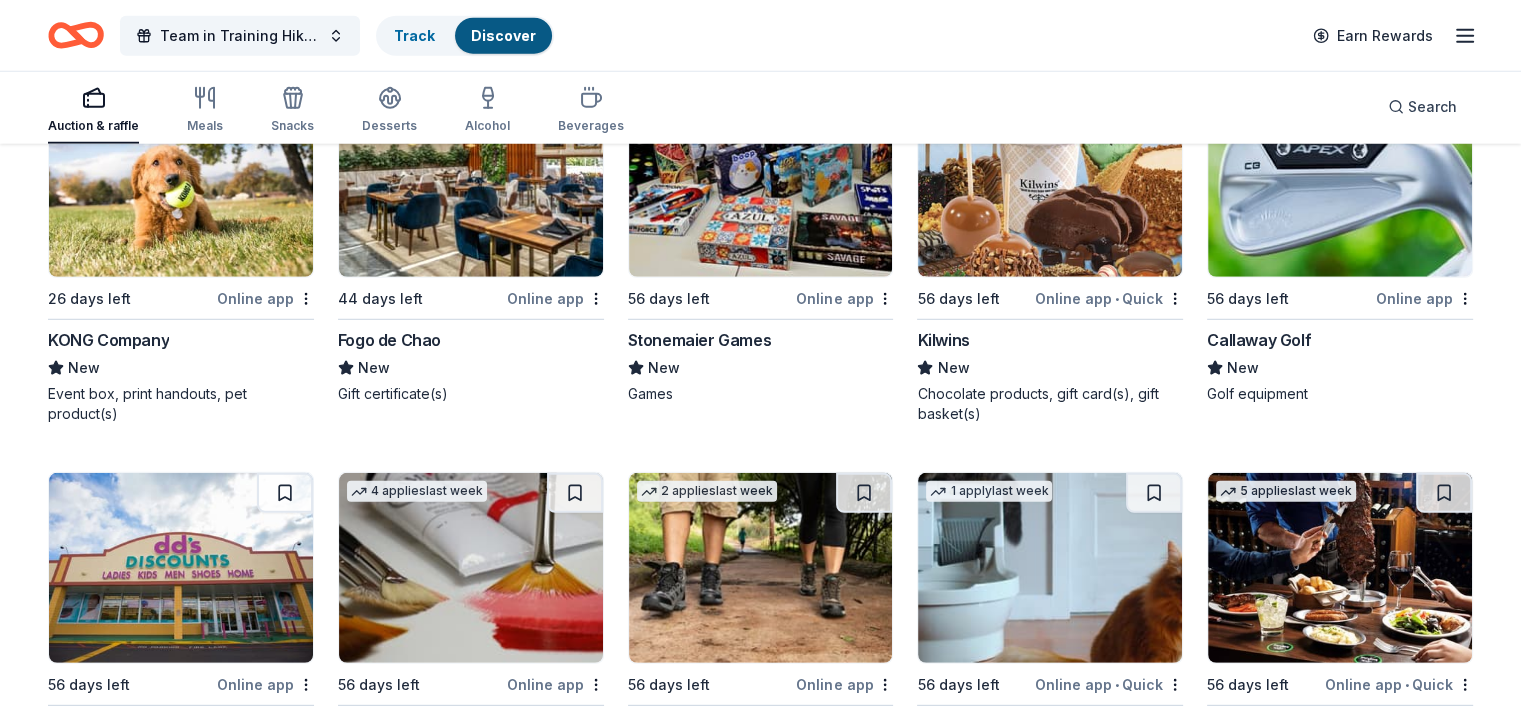 scroll, scrollTop: 5608, scrollLeft: 0, axis: vertical 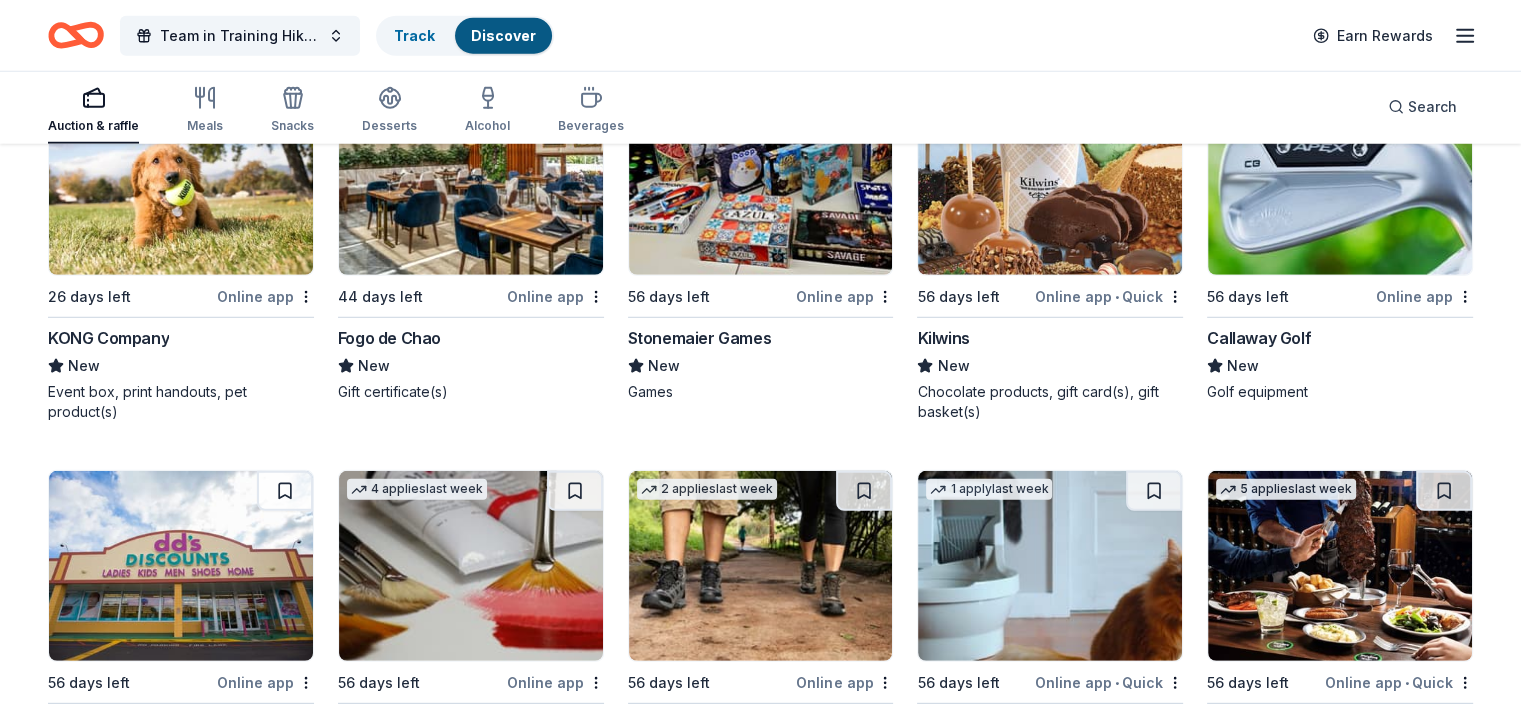 click on "Callaway Golf" at bounding box center [1259, 338] 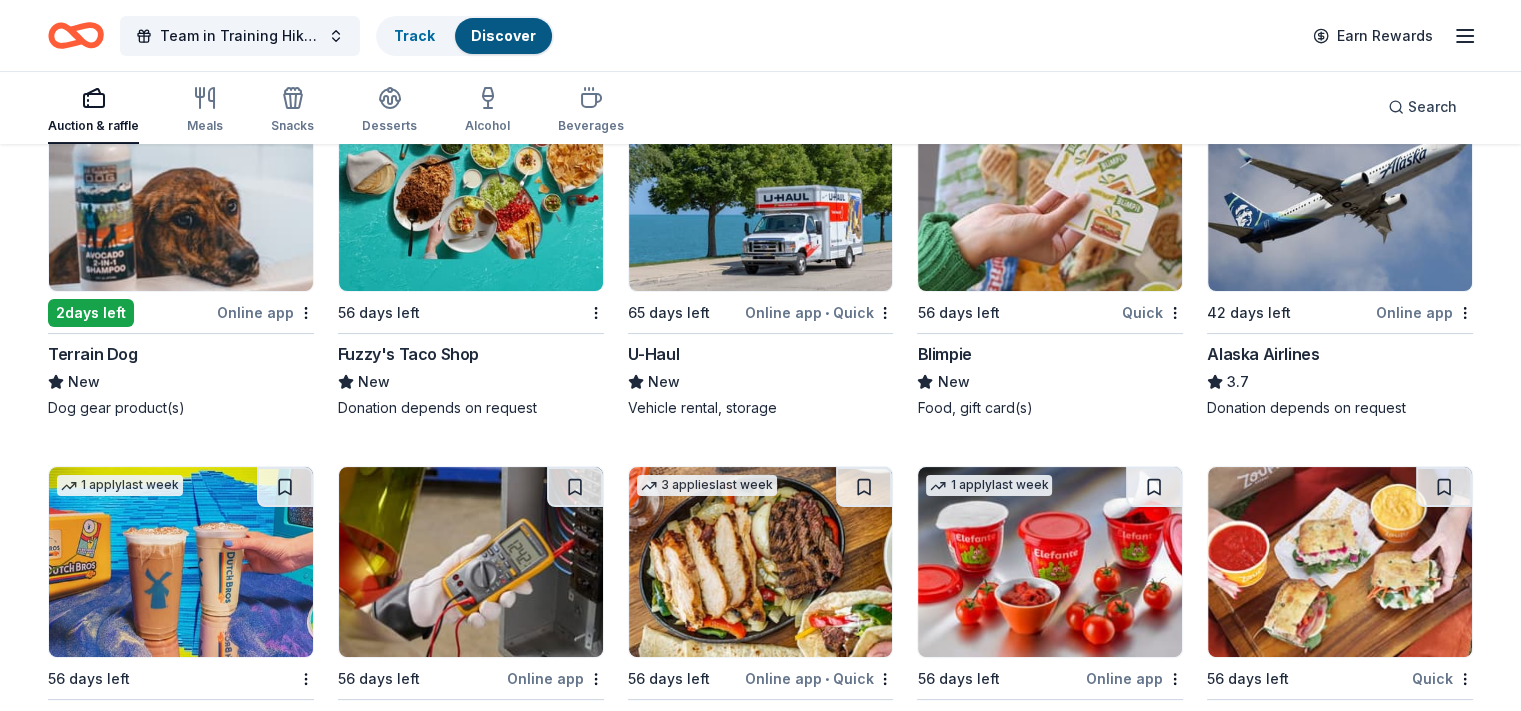scroll, scrollTop: 7875, scrollLeft: 0, axis: vertical 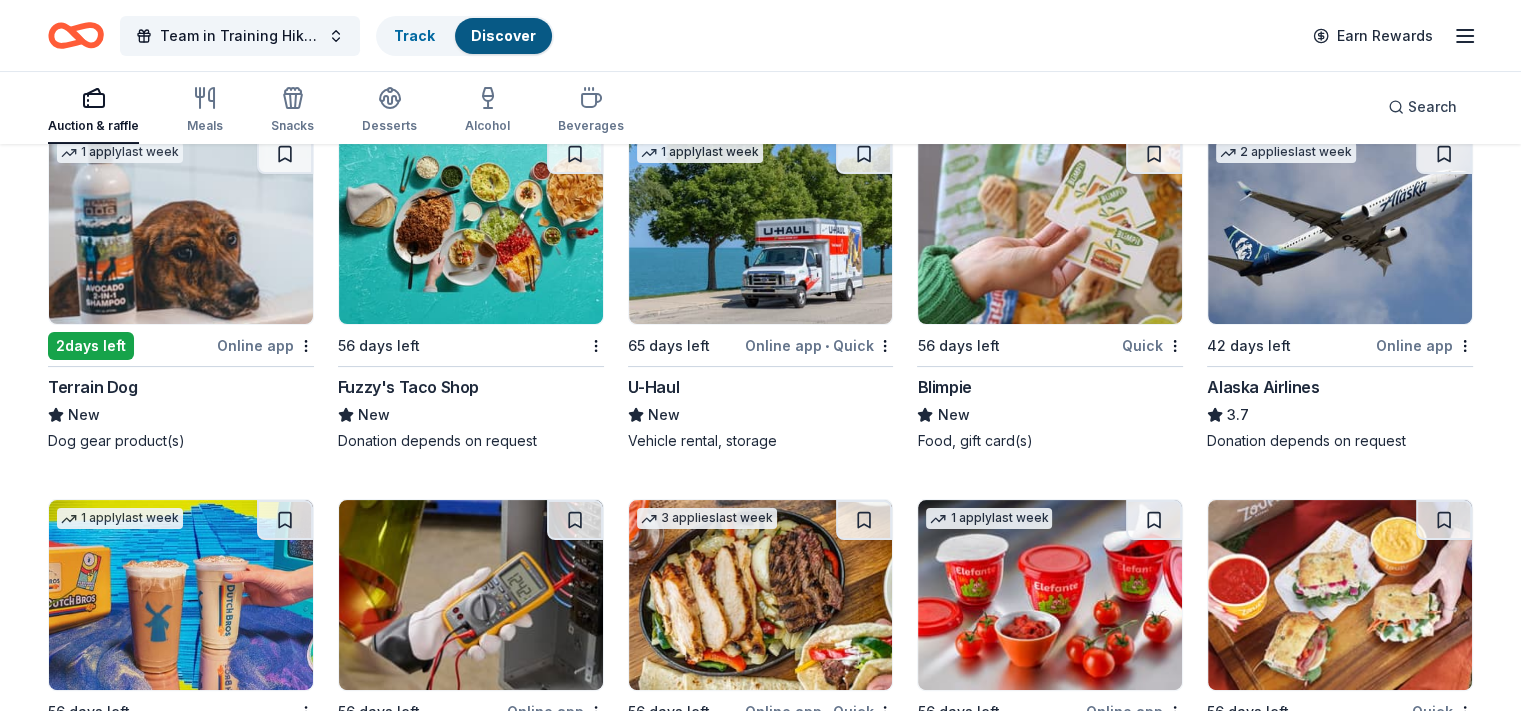 click on "Alaska Airlines" at bounding box center (1263, 387) 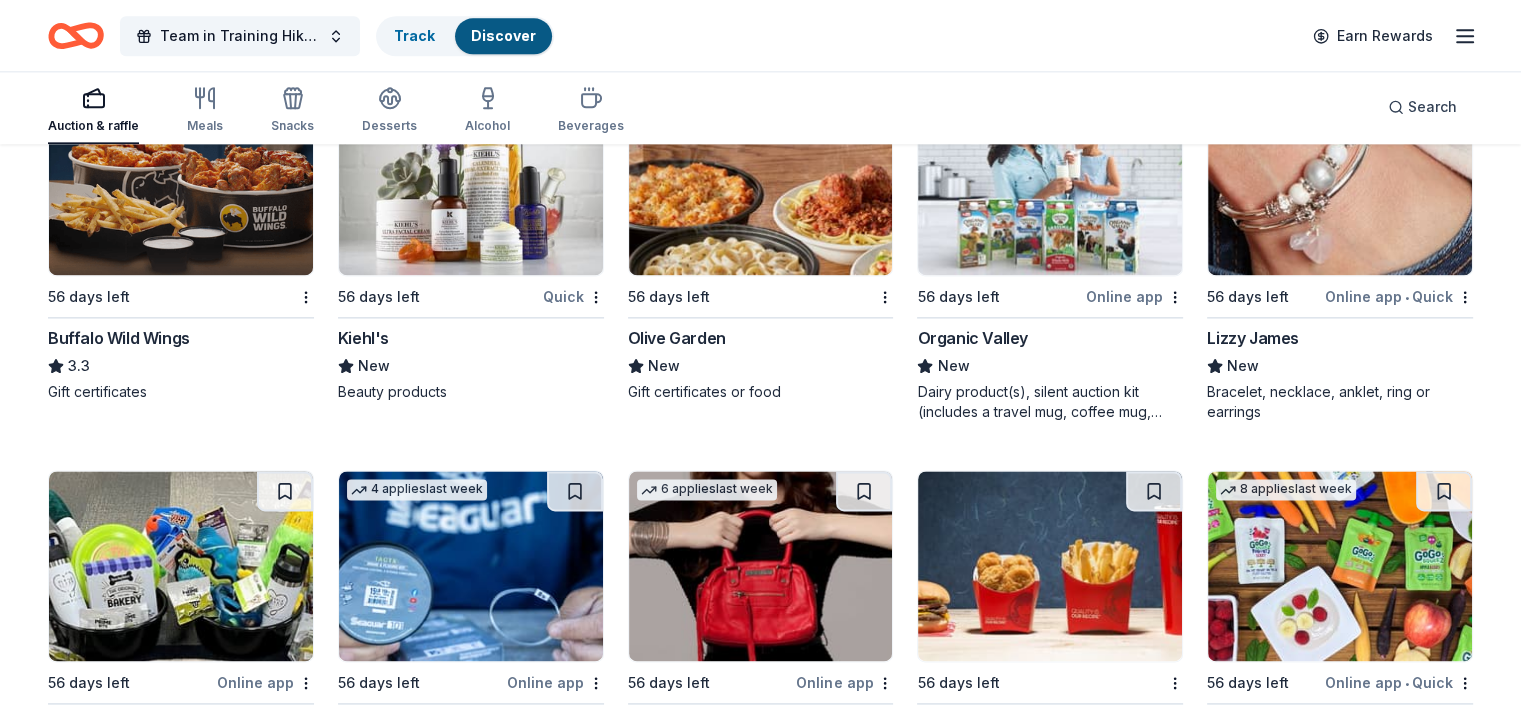 scroll, scrollTop: 10198, scrollLeft: 0, axis: vertical 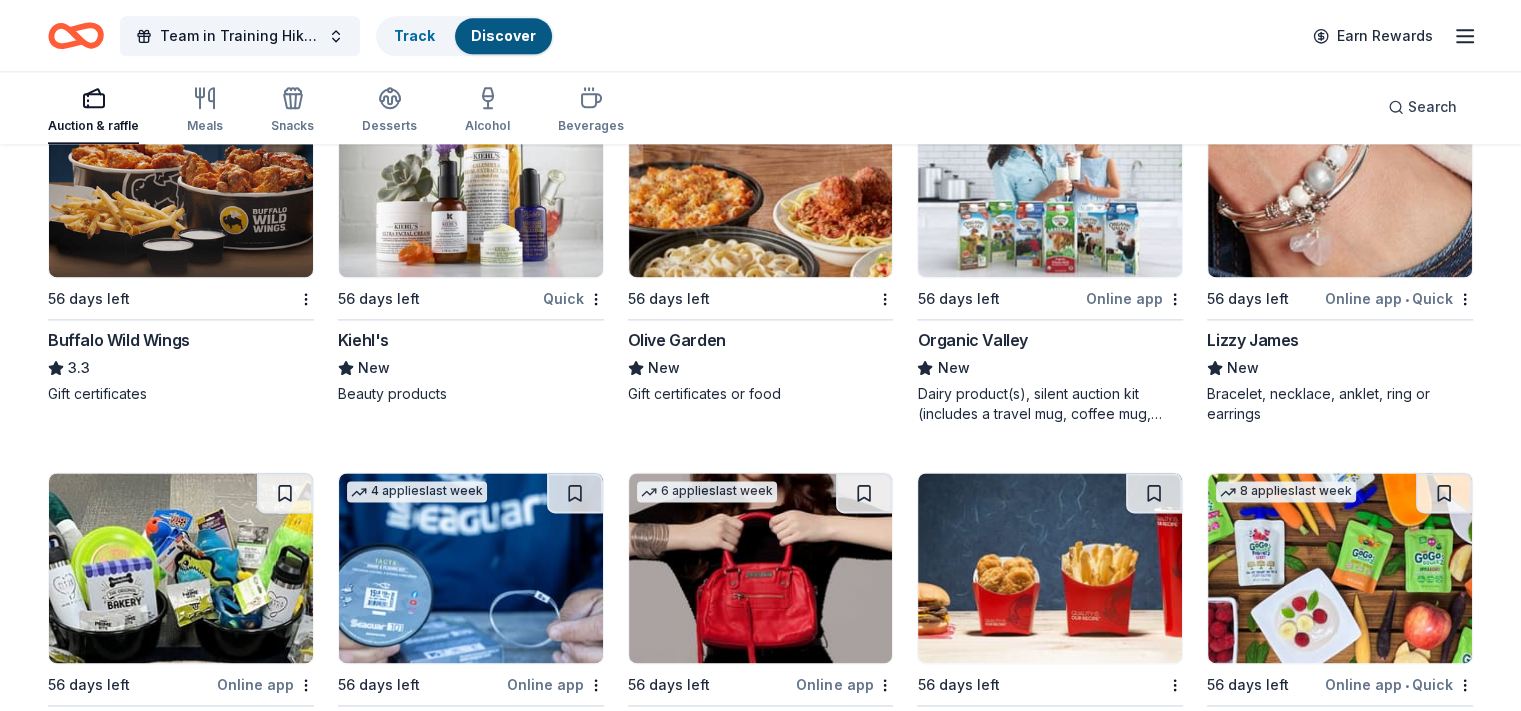 click on "Lizzy James" at bounding box center [1253, 340] 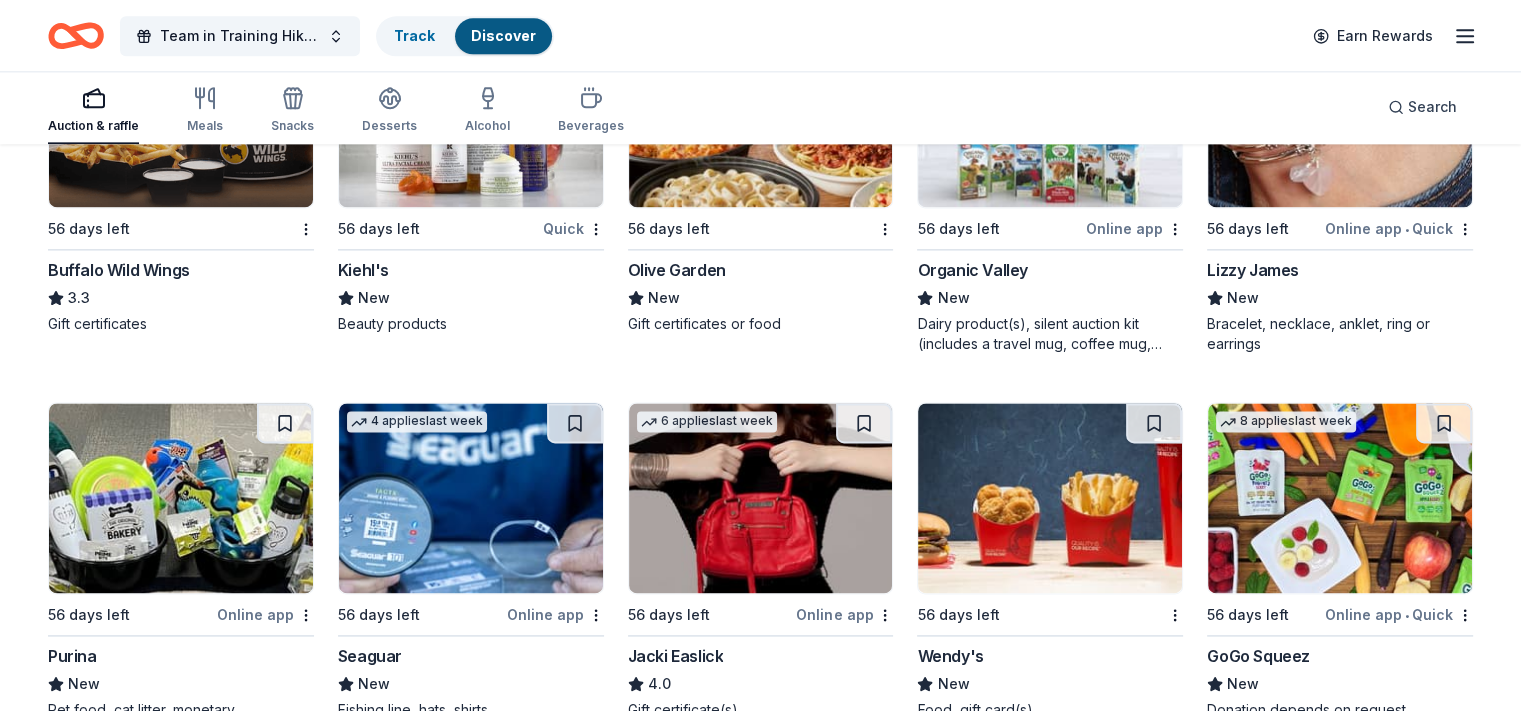 scroll, scrollTop: 10498, scrollLeft: 0, axis: vertical 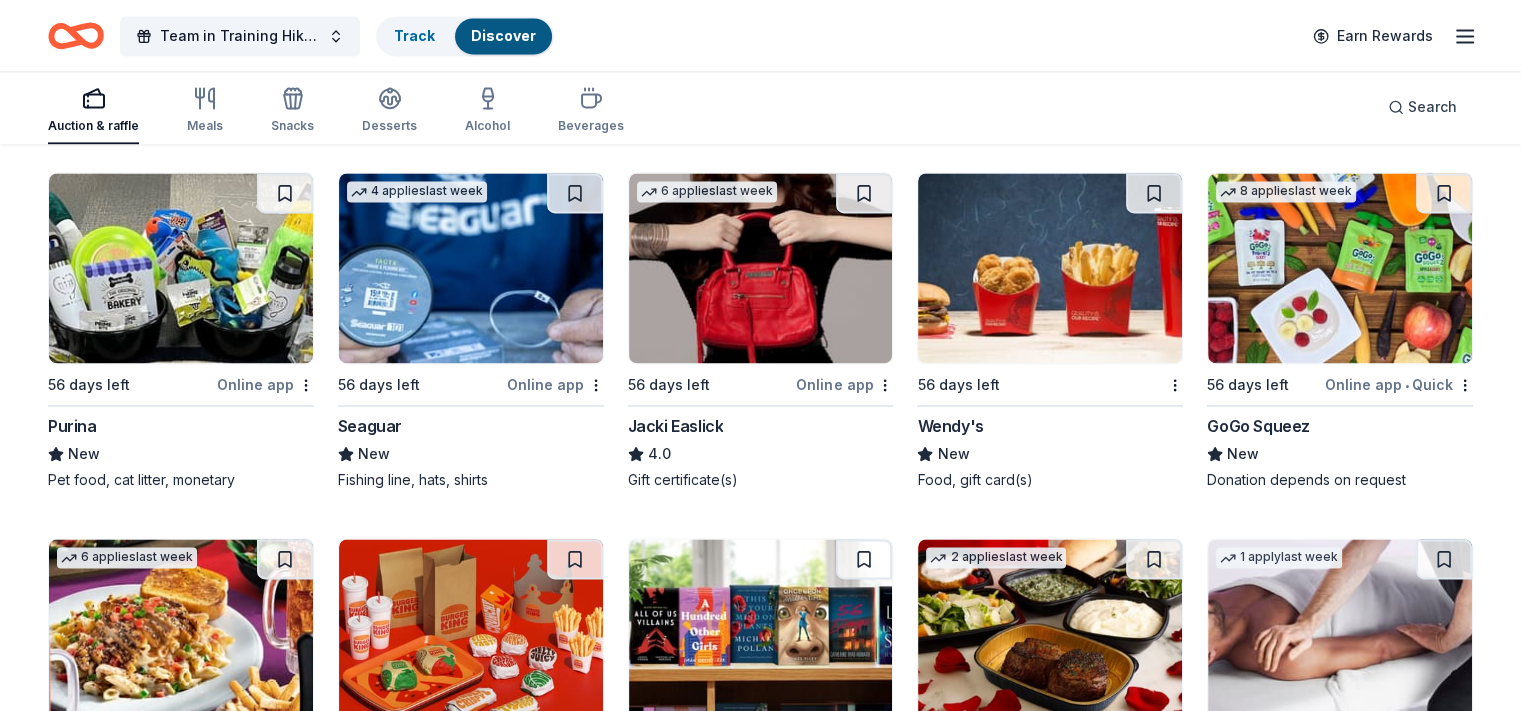 click on "Jacki Easlick" at bounding box center [676, 426] 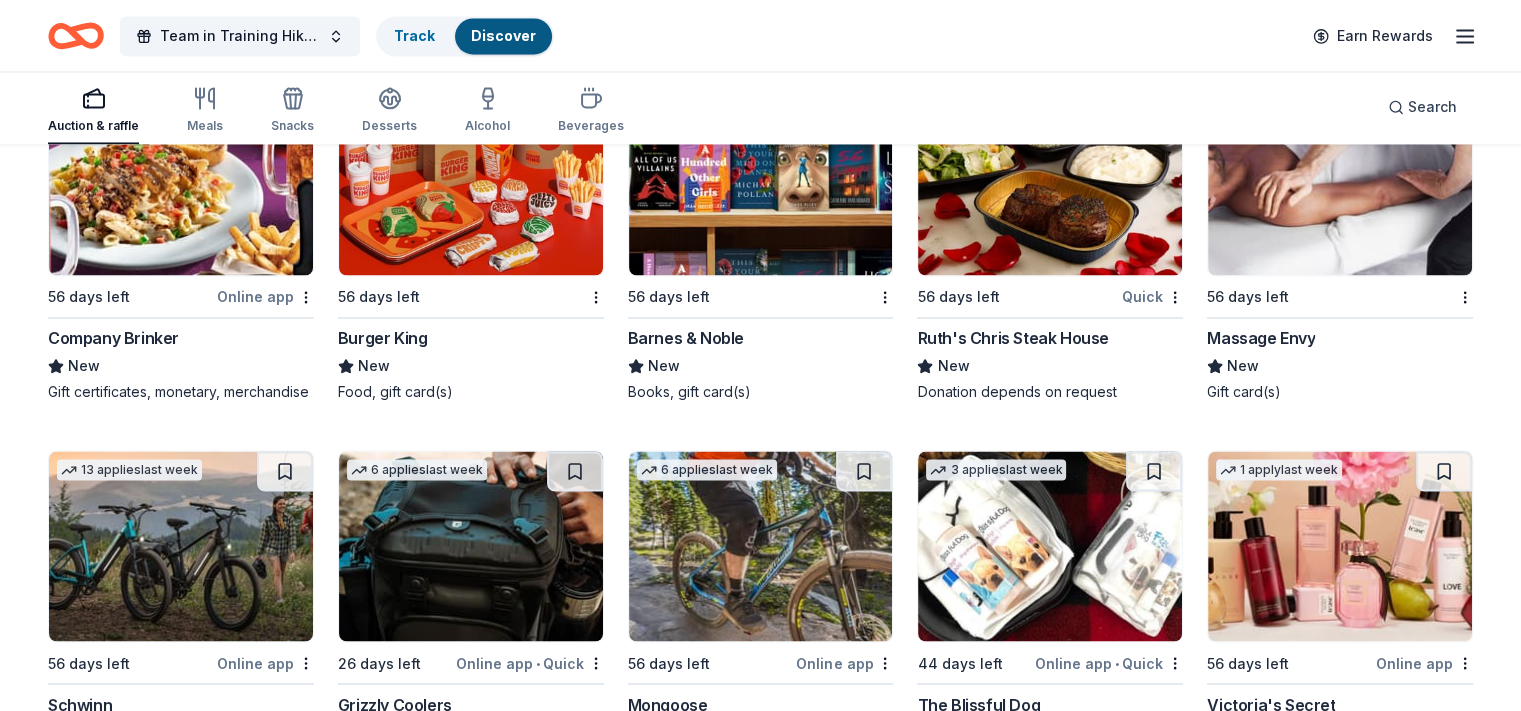 scroll, scrollTop: 10898, scrollLeft: 0, axis: vertical 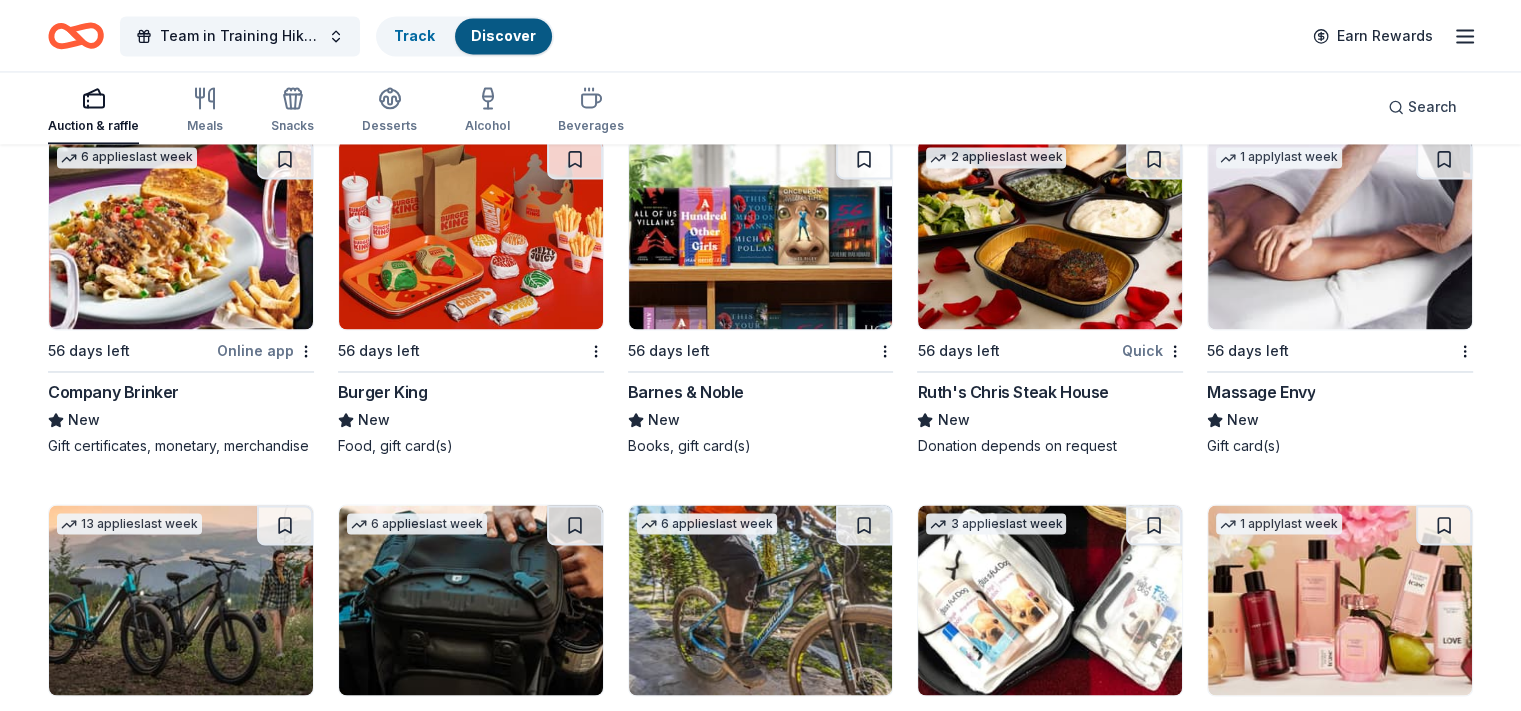 click on "Massage Envy" at bounding box center (1261, 392) 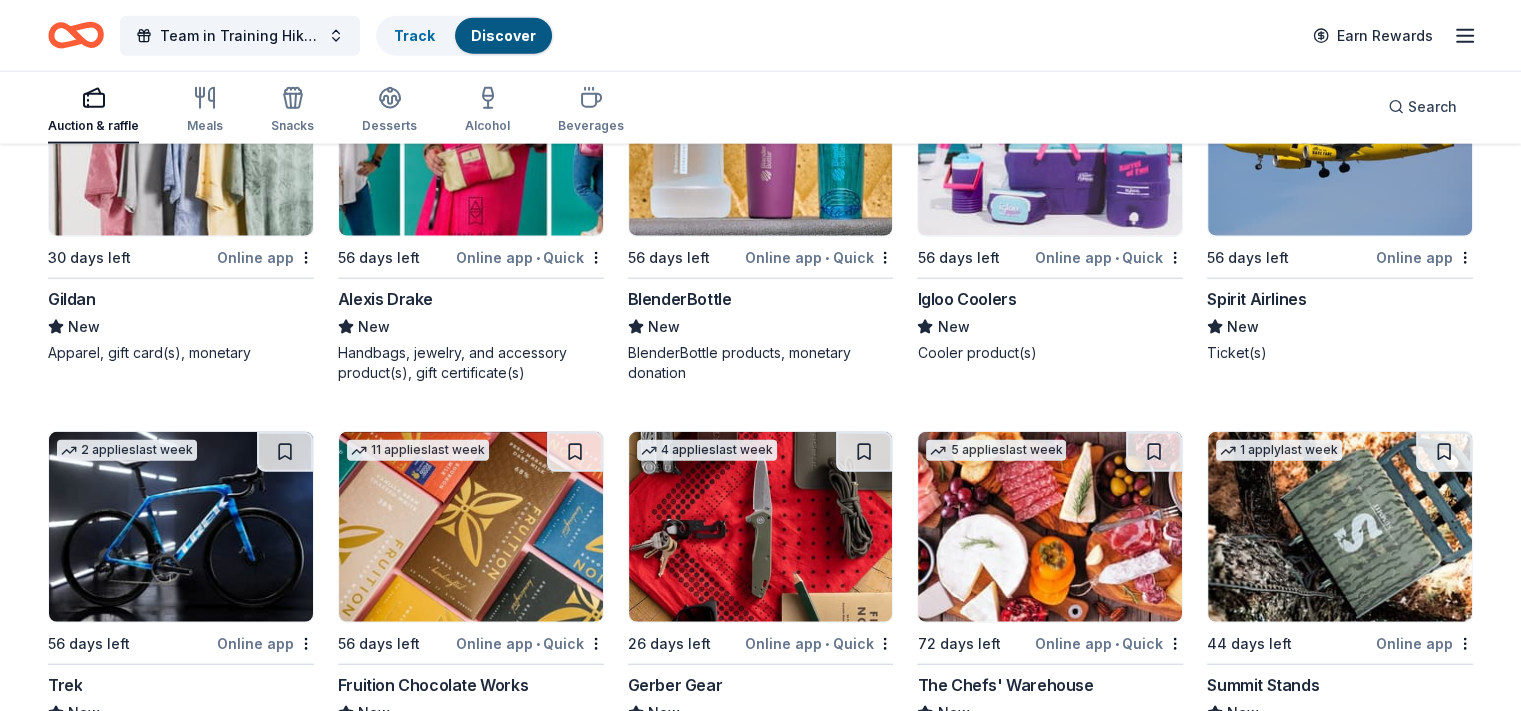 scroll, scrollTop: 12498, scrollLeft: 0, axis: vertical 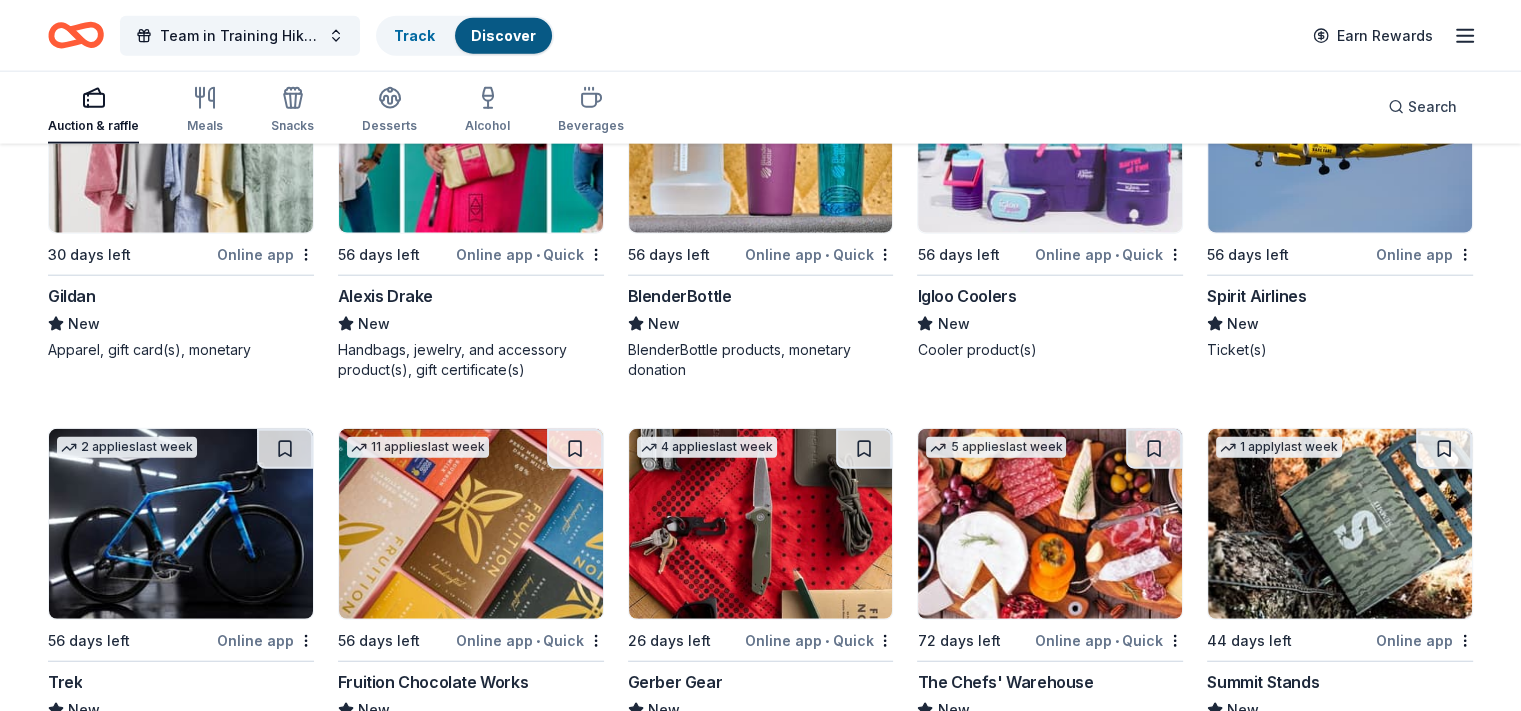 click on "Spirit Airlines" at bounding box center (1256, 296) 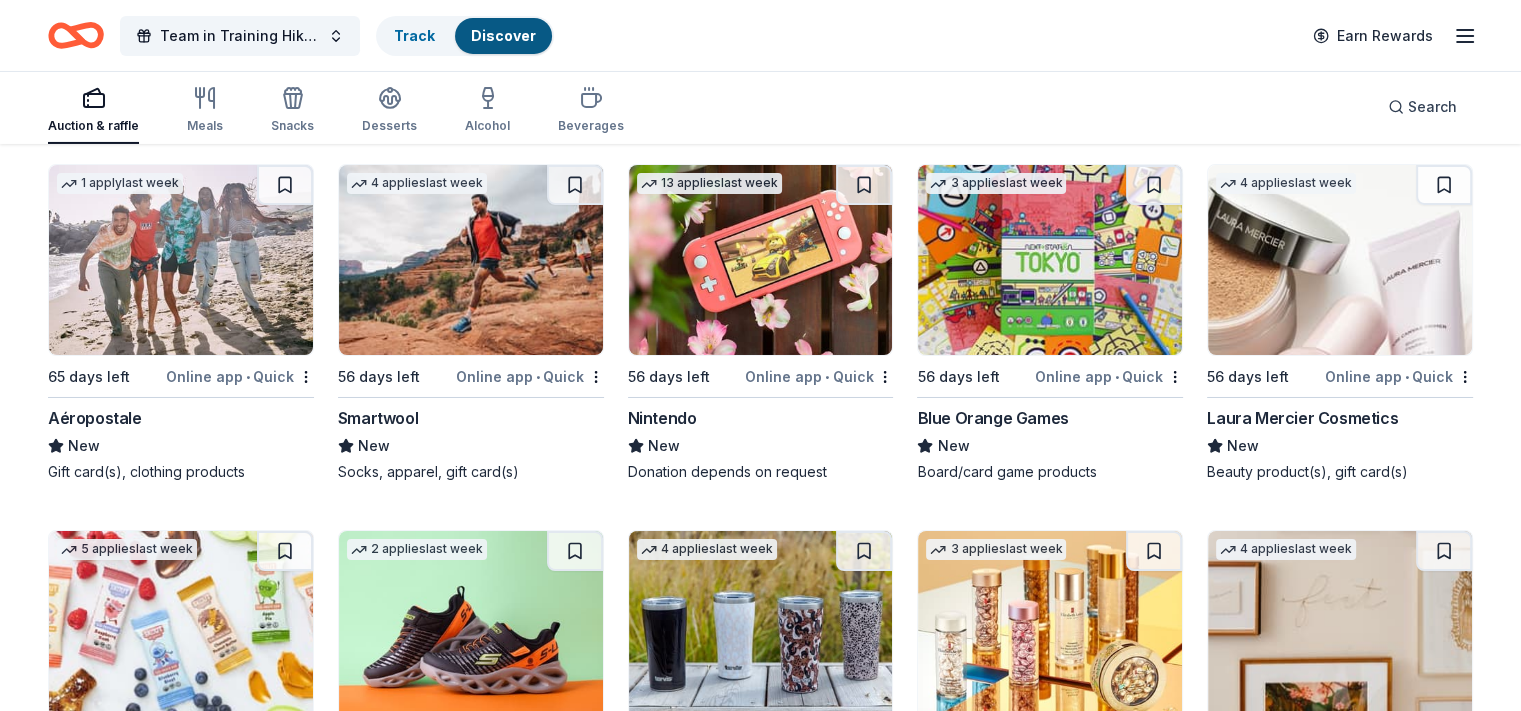 scroll, scrollTop: 14616, scrollLeft: 0, axis: vertical 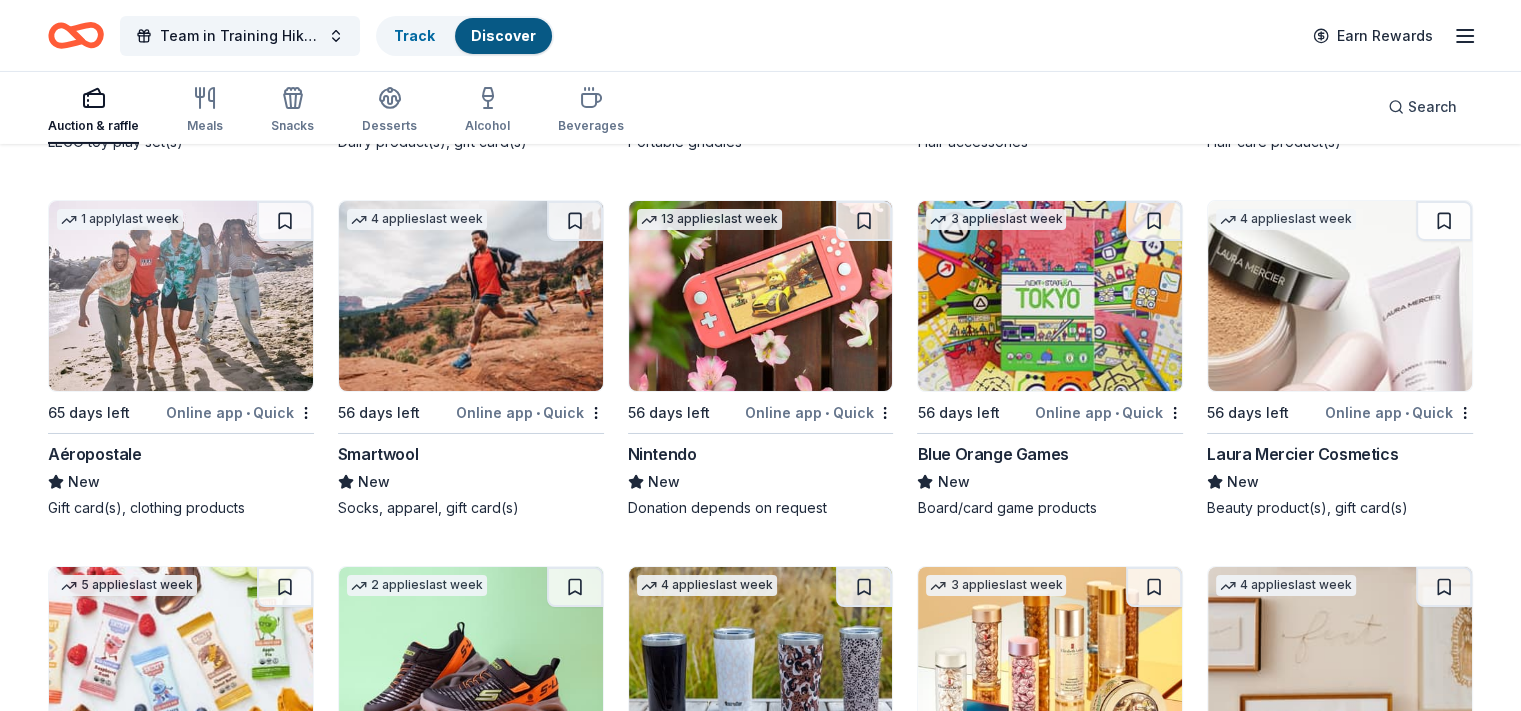 click on "Nintendo" at bounding box center [662, 454] 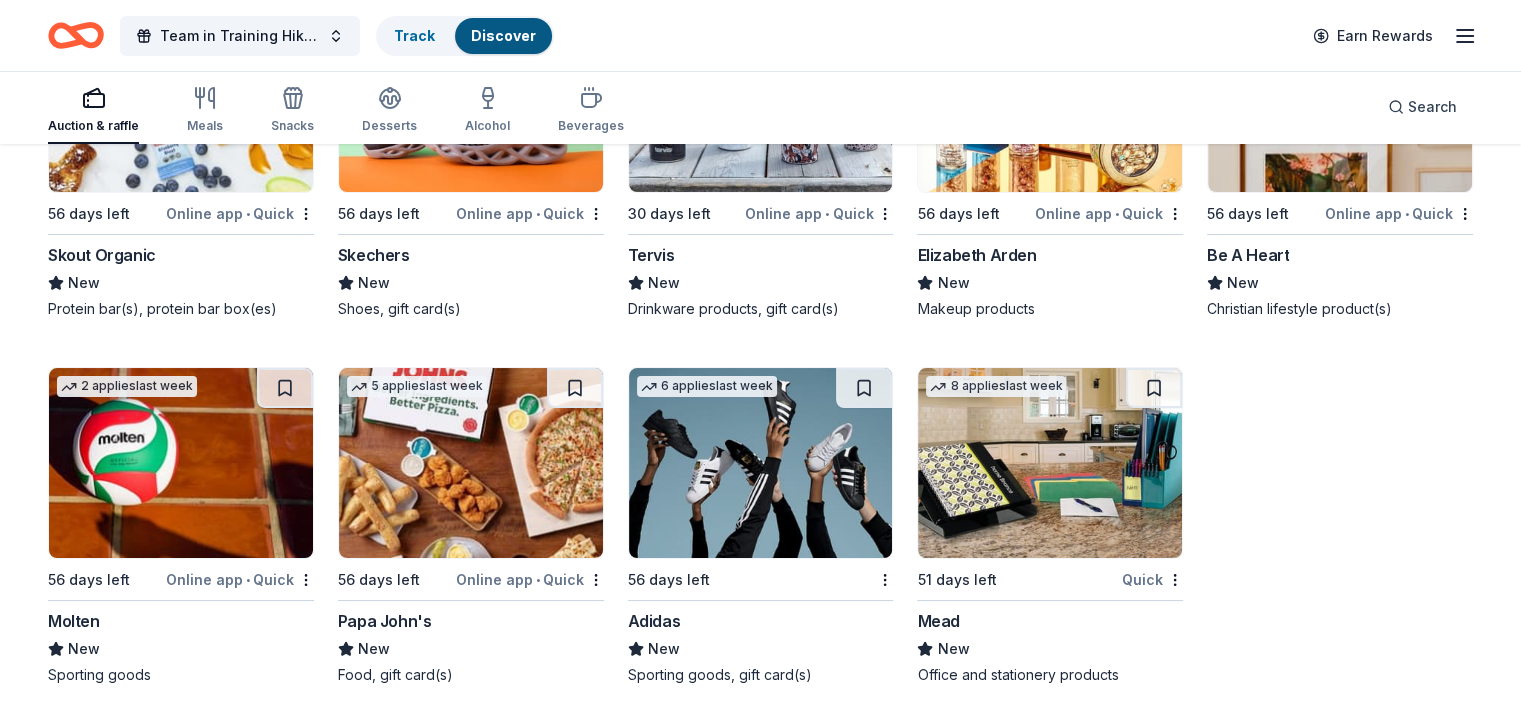 scroll, scrollTop: 15200, scrollLeft: 0, axis: vertical 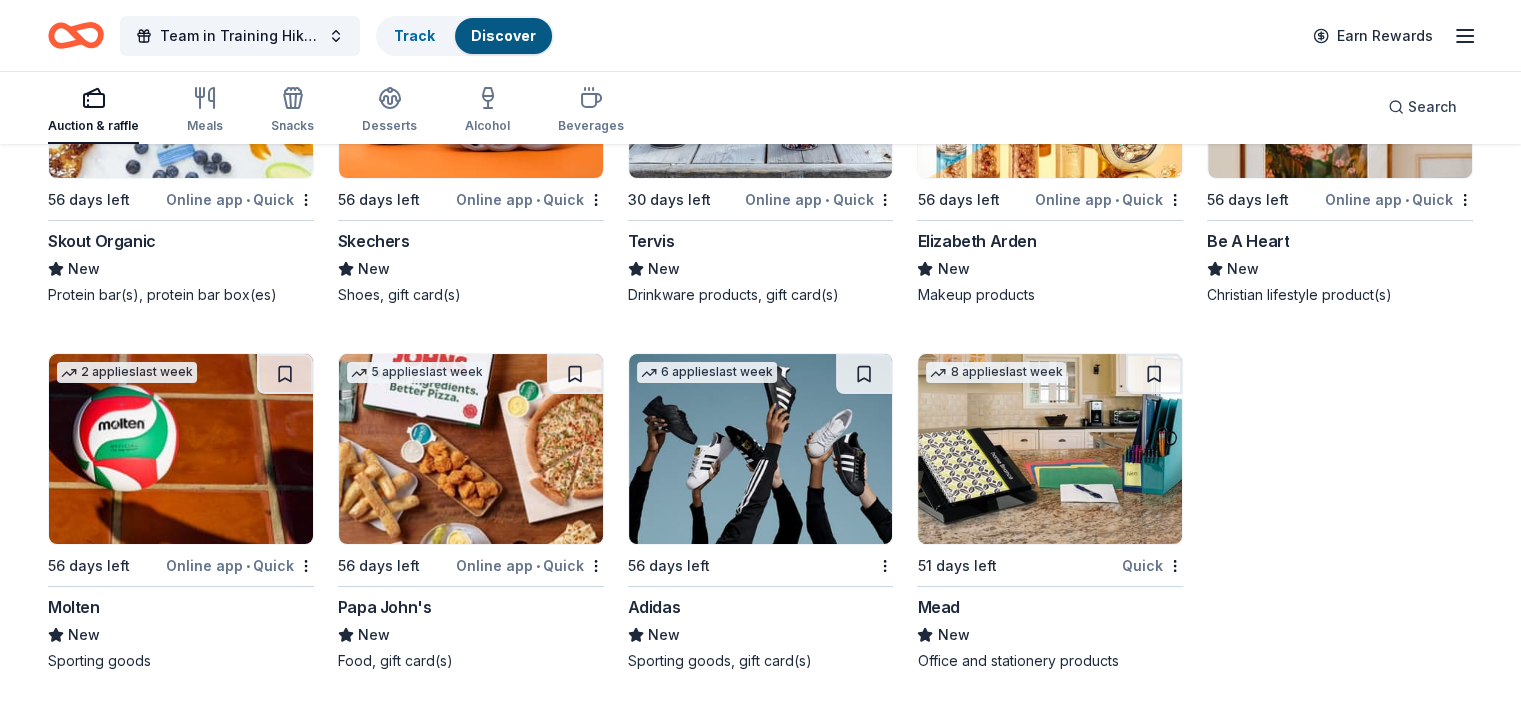 click on "Tervis" at bounding box center [651, 241] 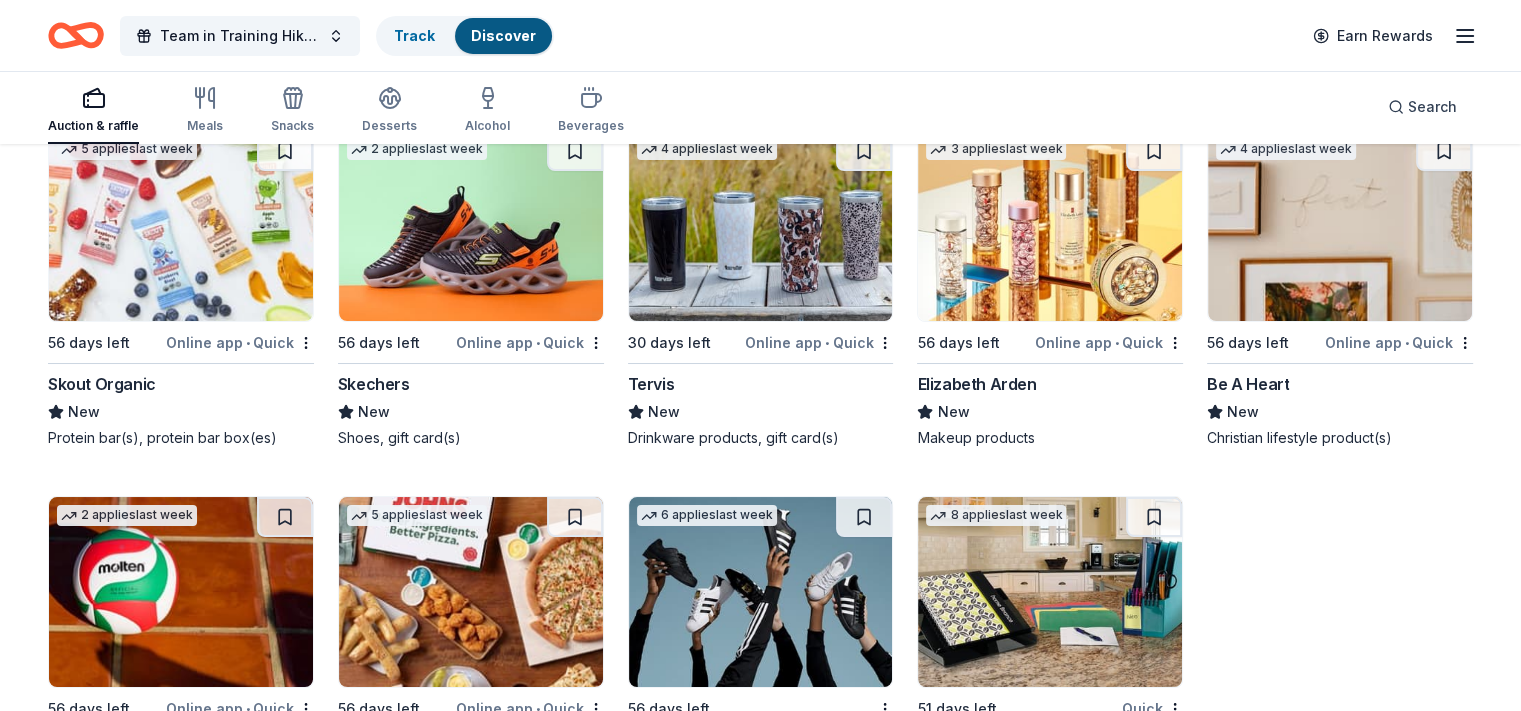 scroll, scrollTop: 15045, scrollLeft: 0, axis: vertical 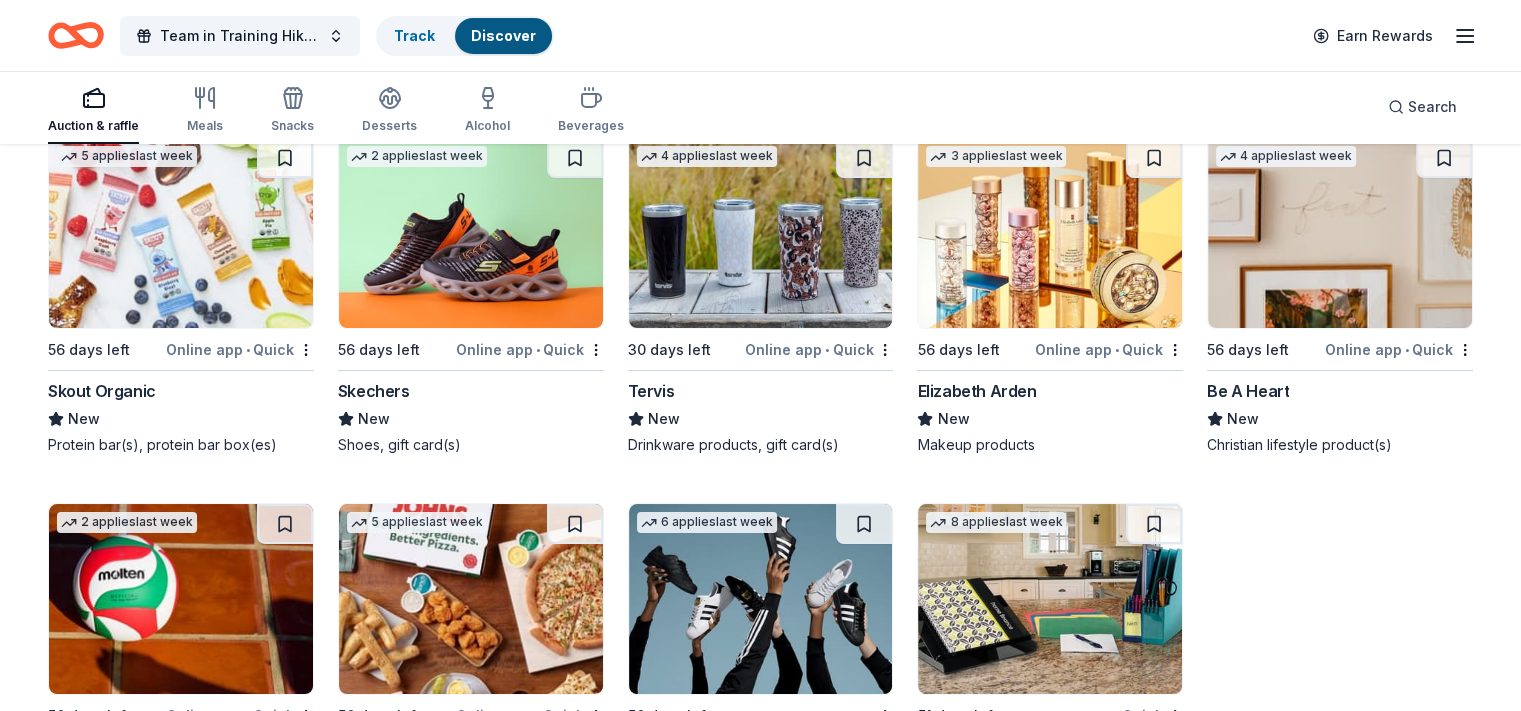 click on "Elizabeth Arden" at bounding box center [976, 391] 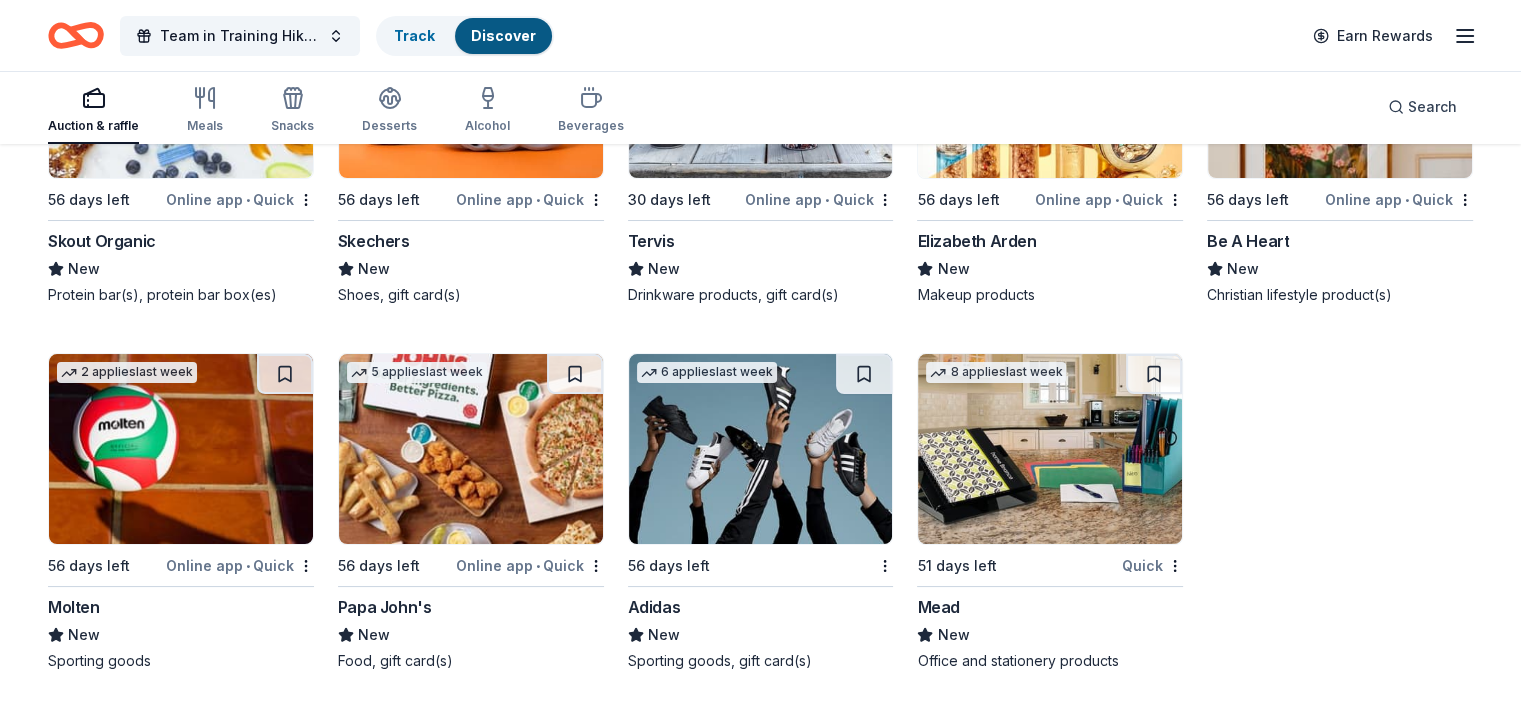 scroll, scrollTop: 15245, scrollLeft: 0, axis: vertical 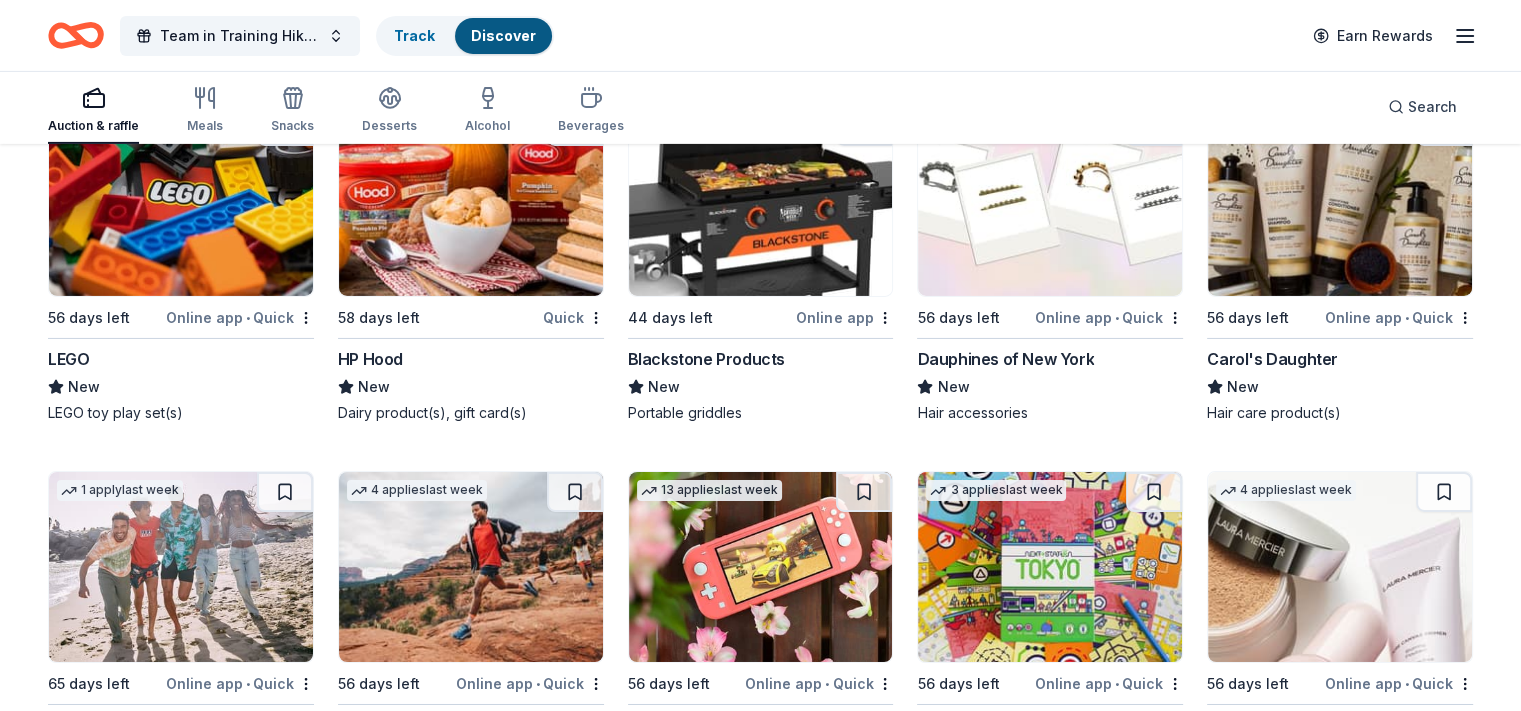 click on "Blackstone Products" at bounding box center (706, 359) 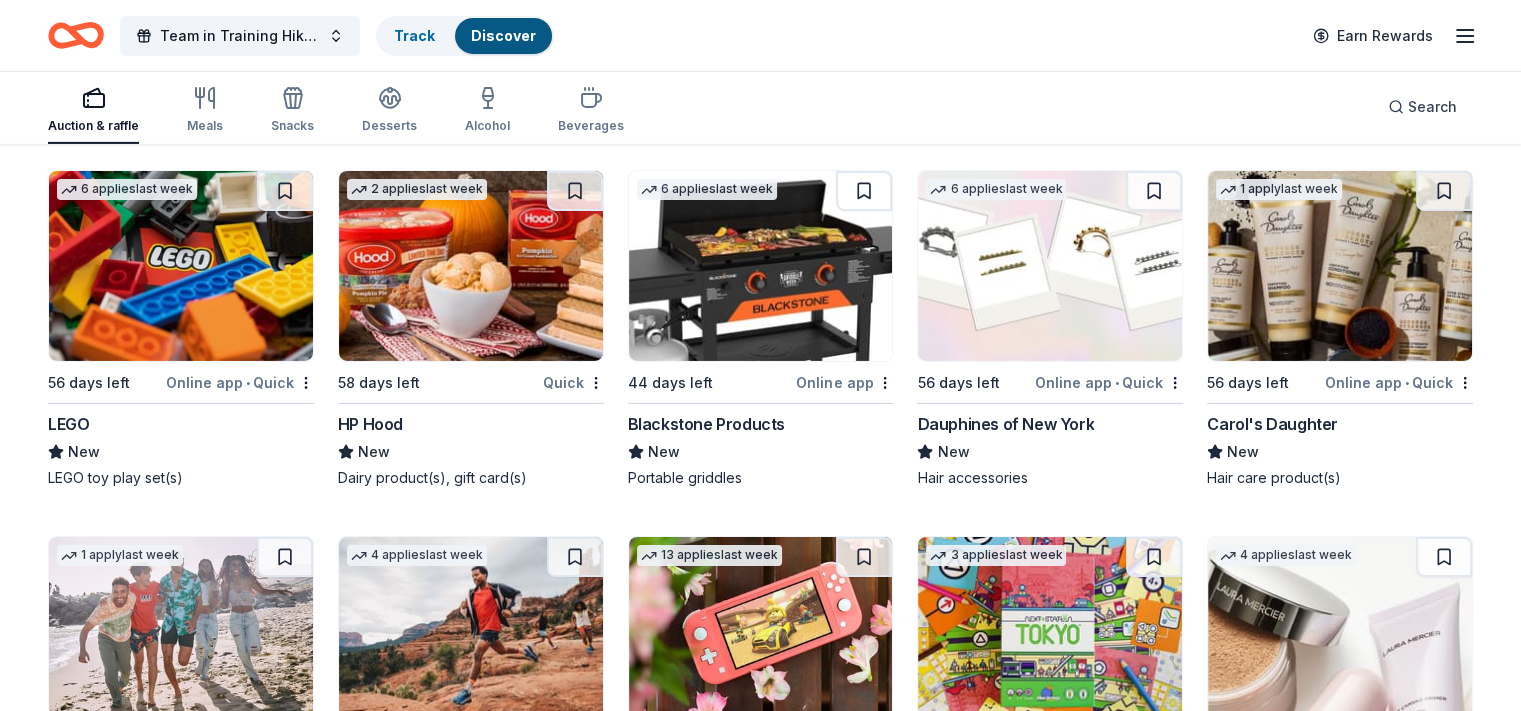 scroll, scrollTop: 14245, scrollLeft: 0, axis: vertical 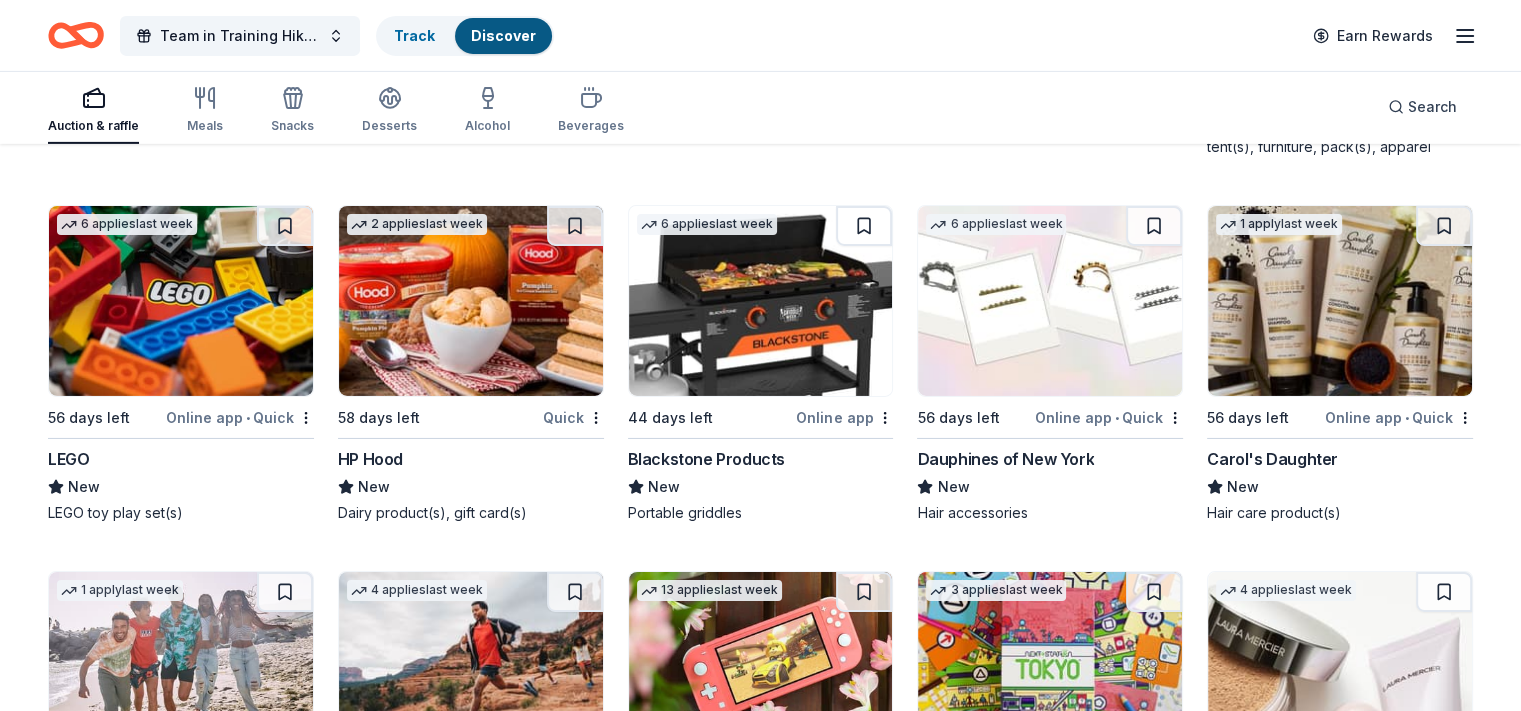 click on "Dauphines of New York" at bounding box center [1005, 459] 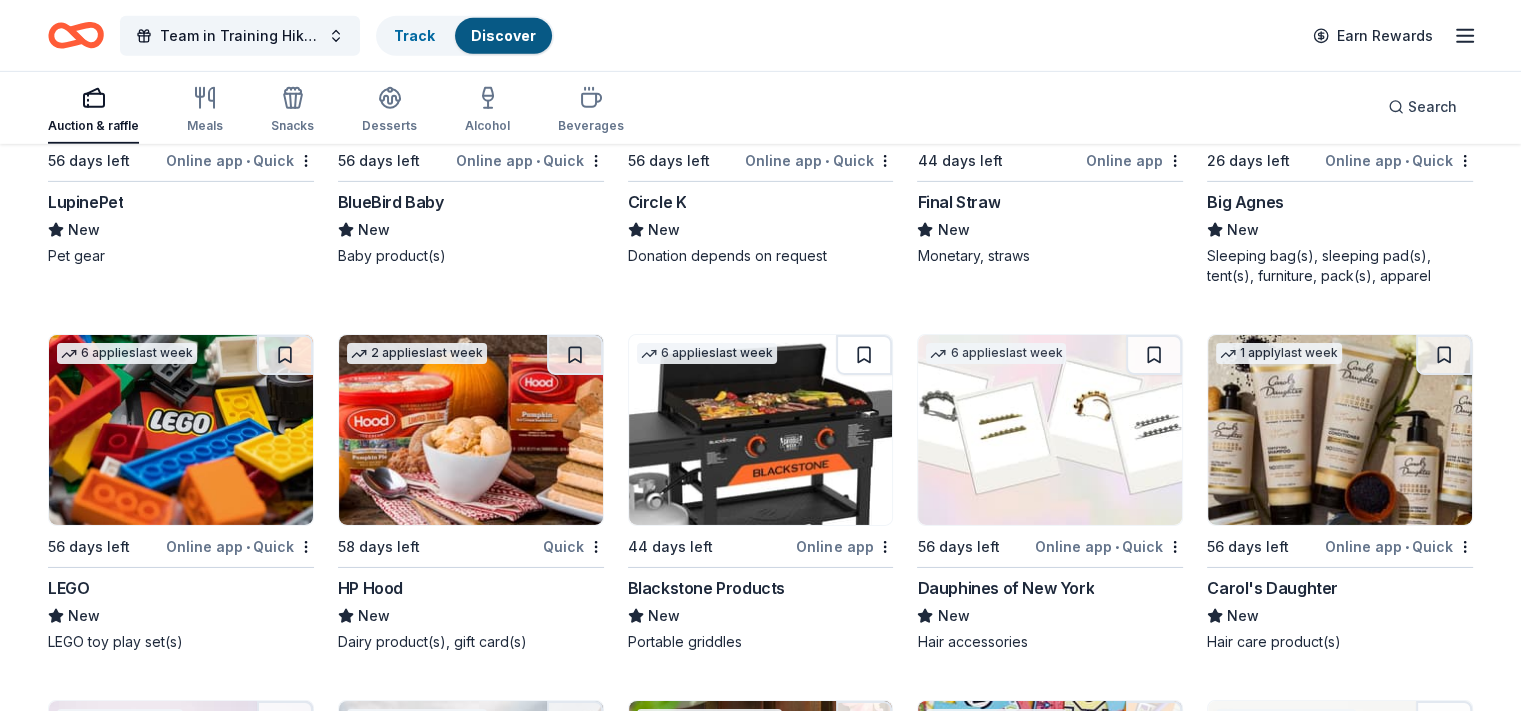 scroll, scrollTop: 13845, scrollLeft: 0, axis: vertical 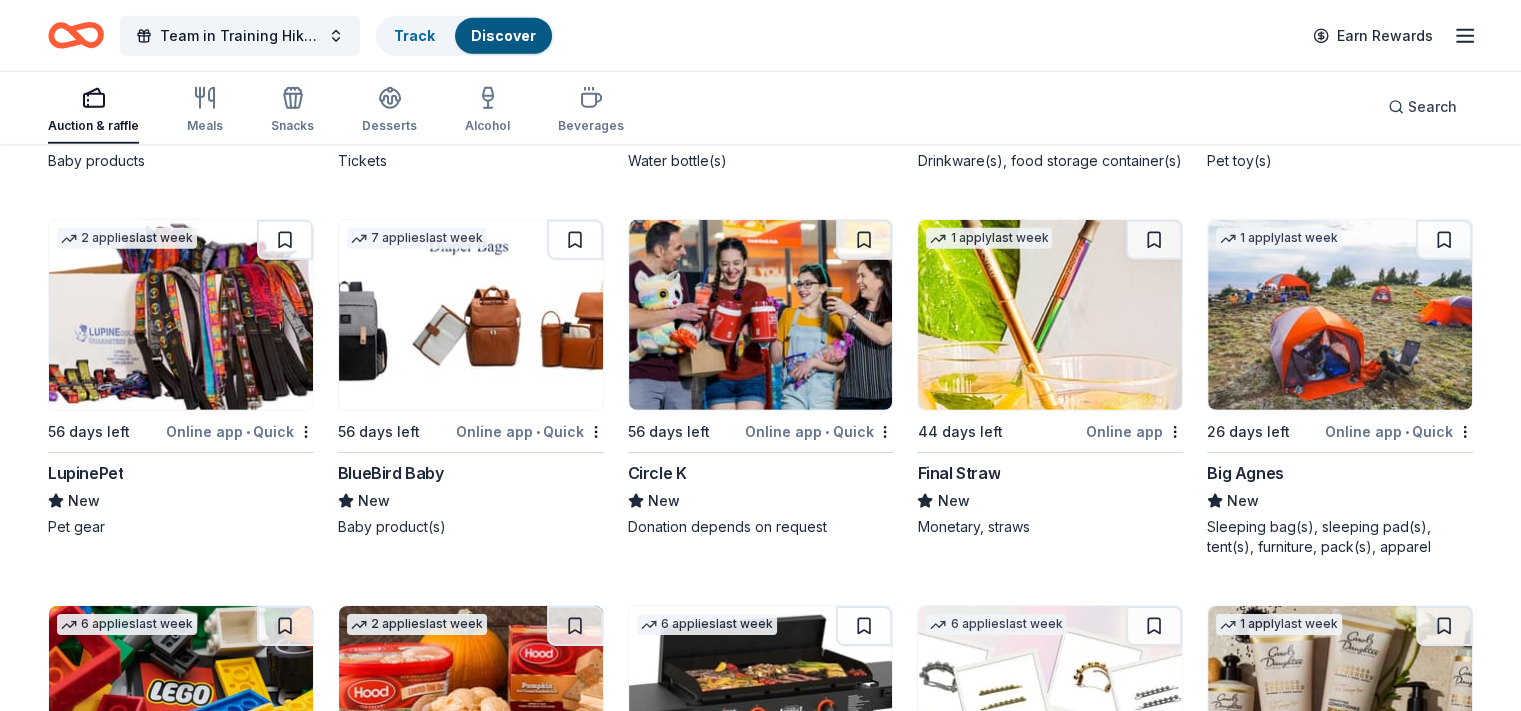click on "BlueBird Baby" at bounding box center (391, 473) 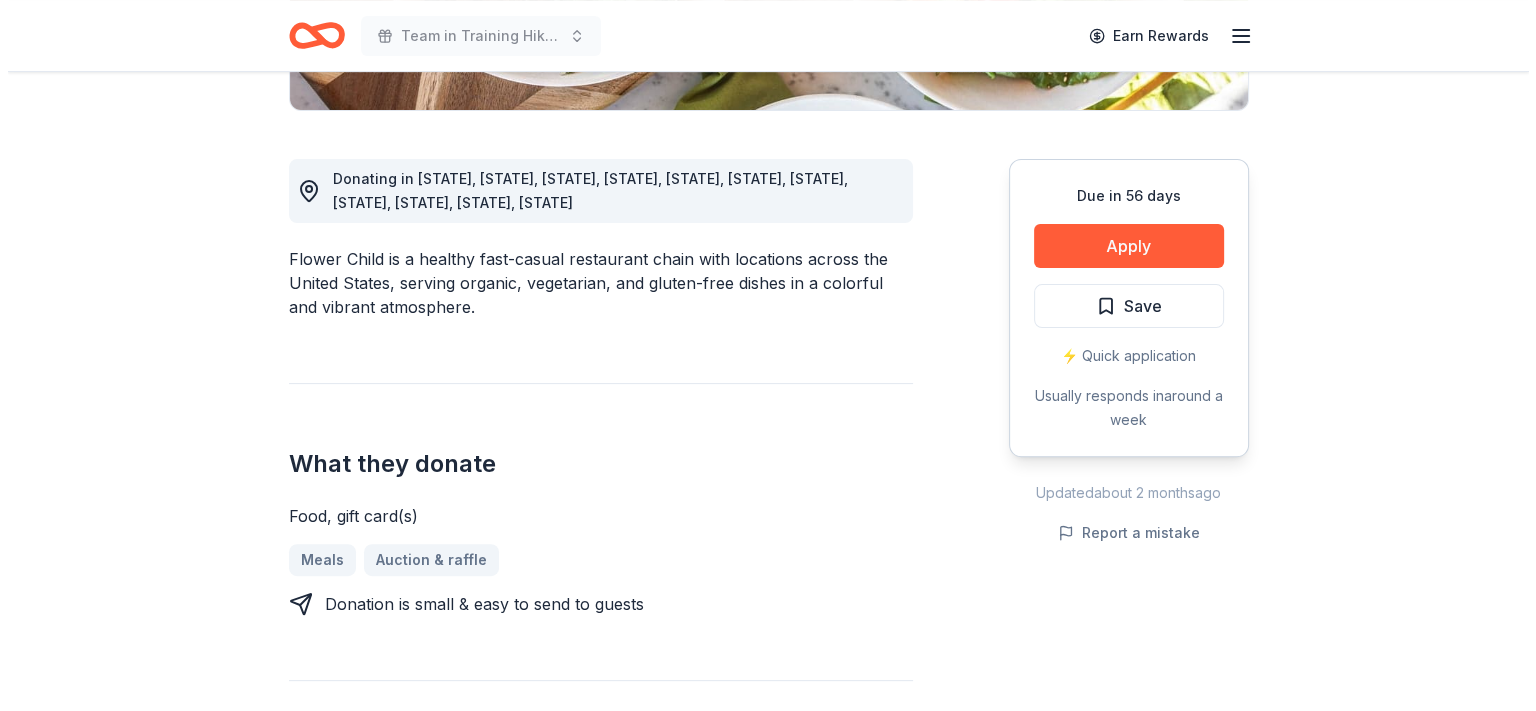 scroll, scrollTop: 600, scrollLeft: 0, axis: vertical 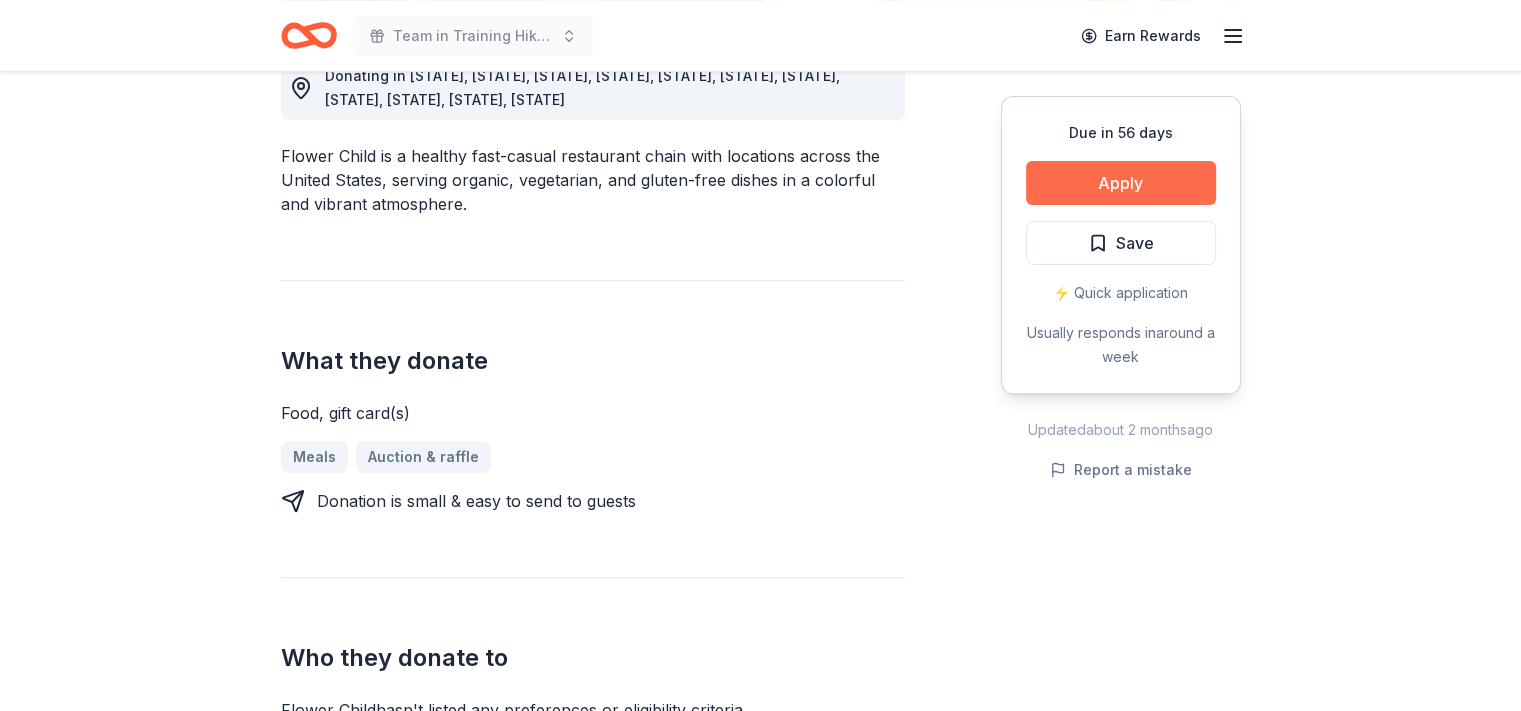 click on "Apply" at bounding box center (1121, 183) 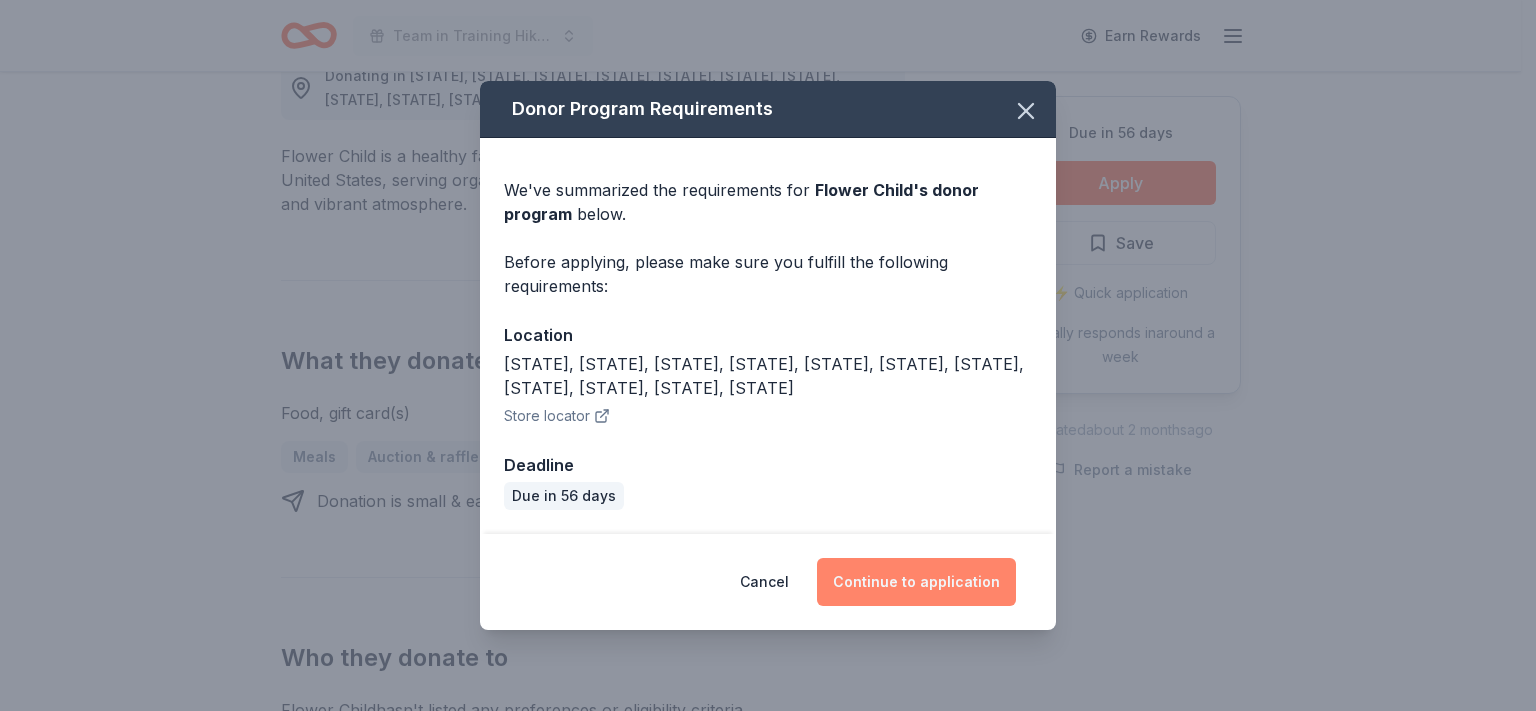 click on "Continue to application" at bounding box center (916, 582) 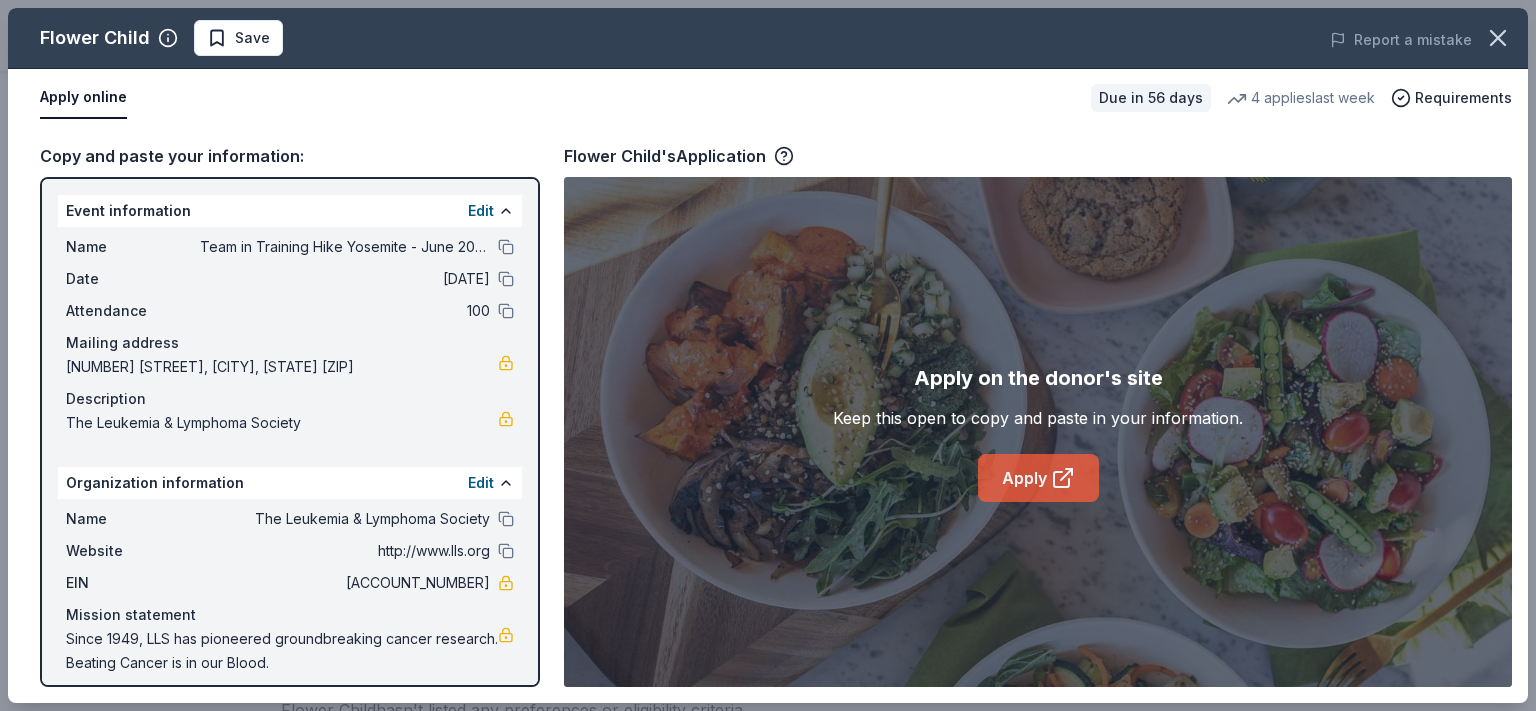 click 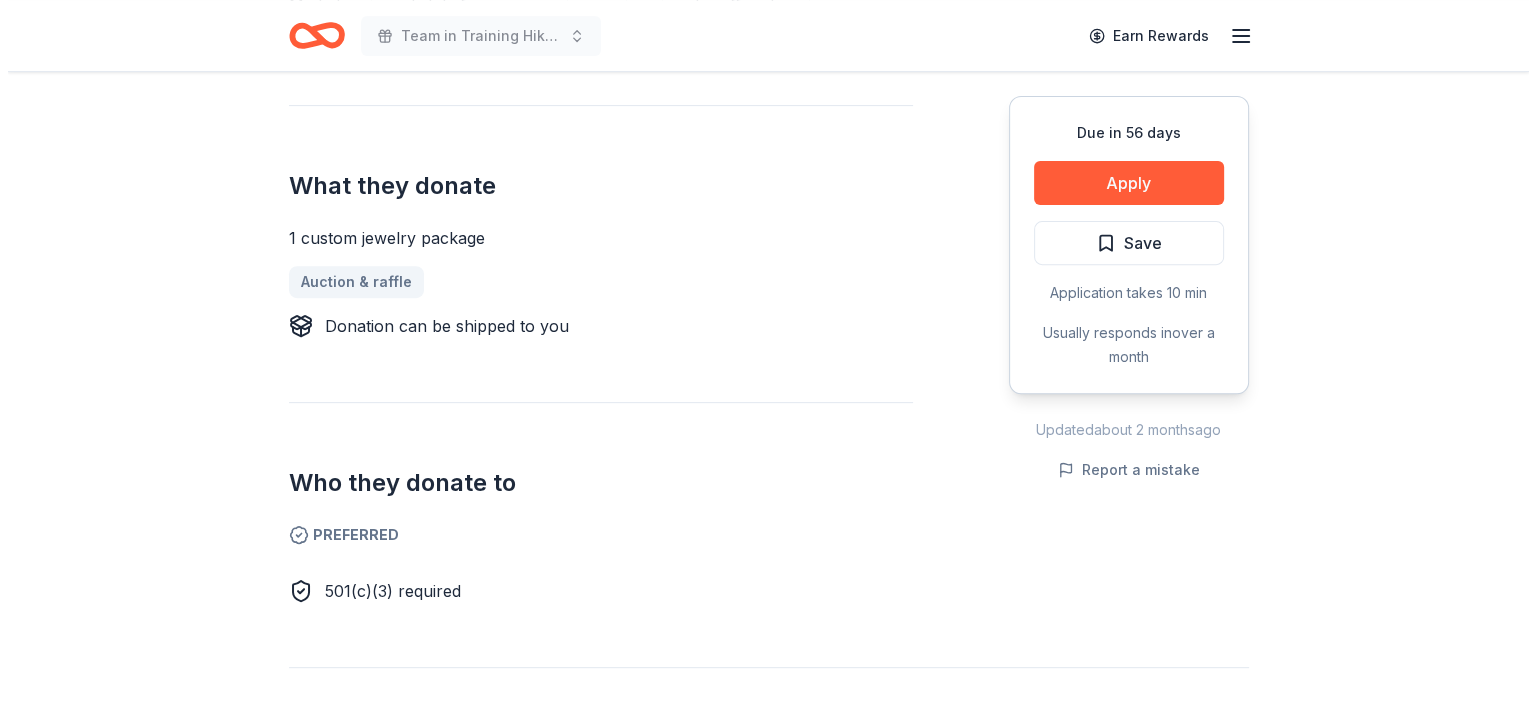 scroll, scrollTop: 700, scrollLeft: 0, axis: vertical 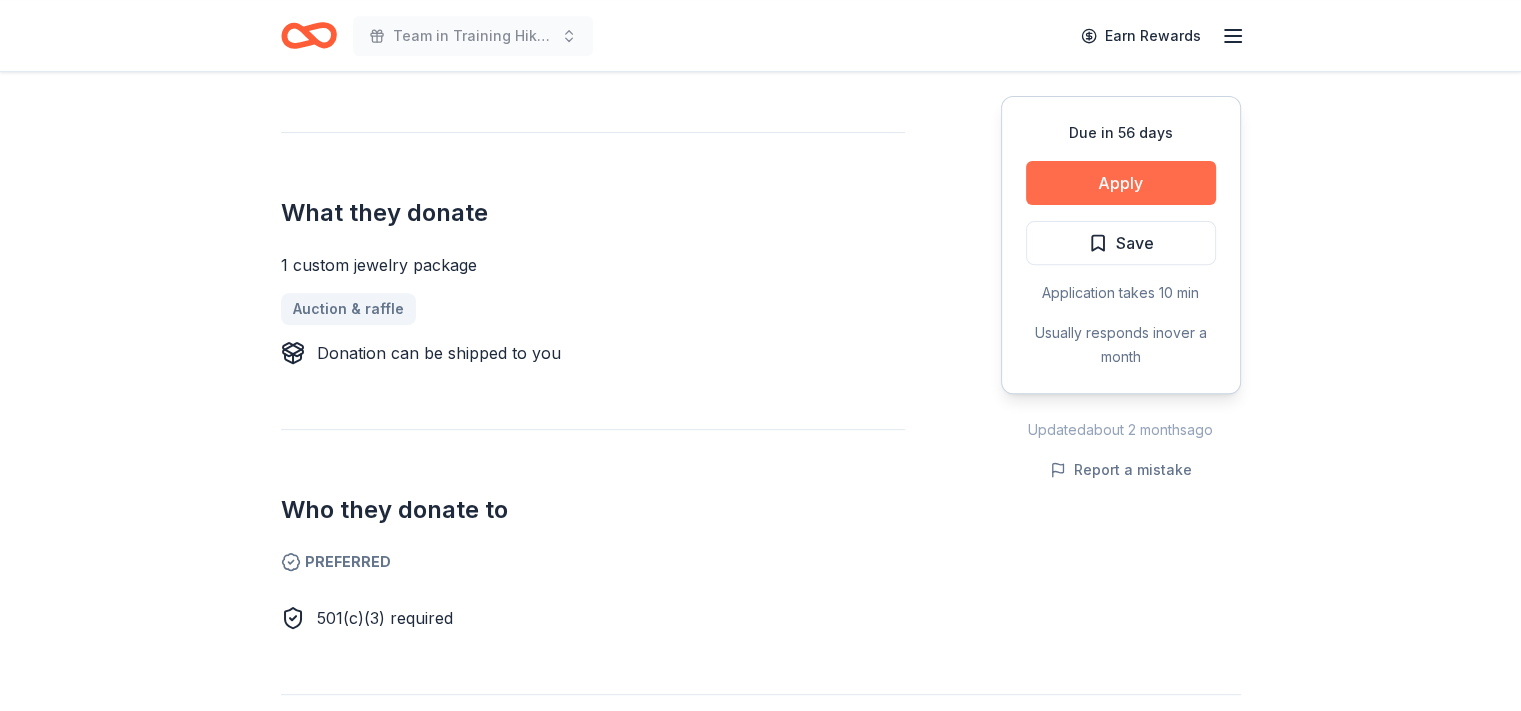 click on "Apply" at bounding box center (1121, 183) 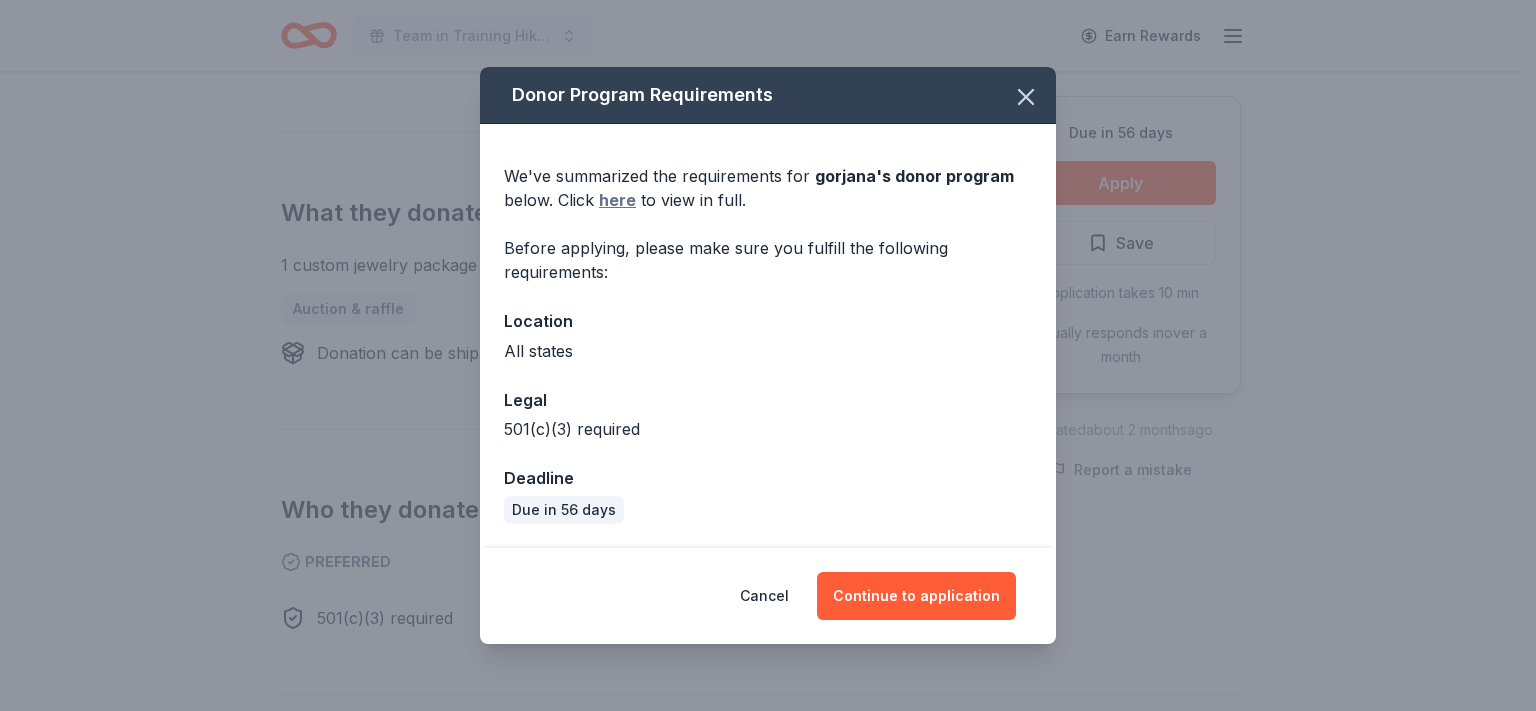 click on "here" at bounding box center (617, 200) 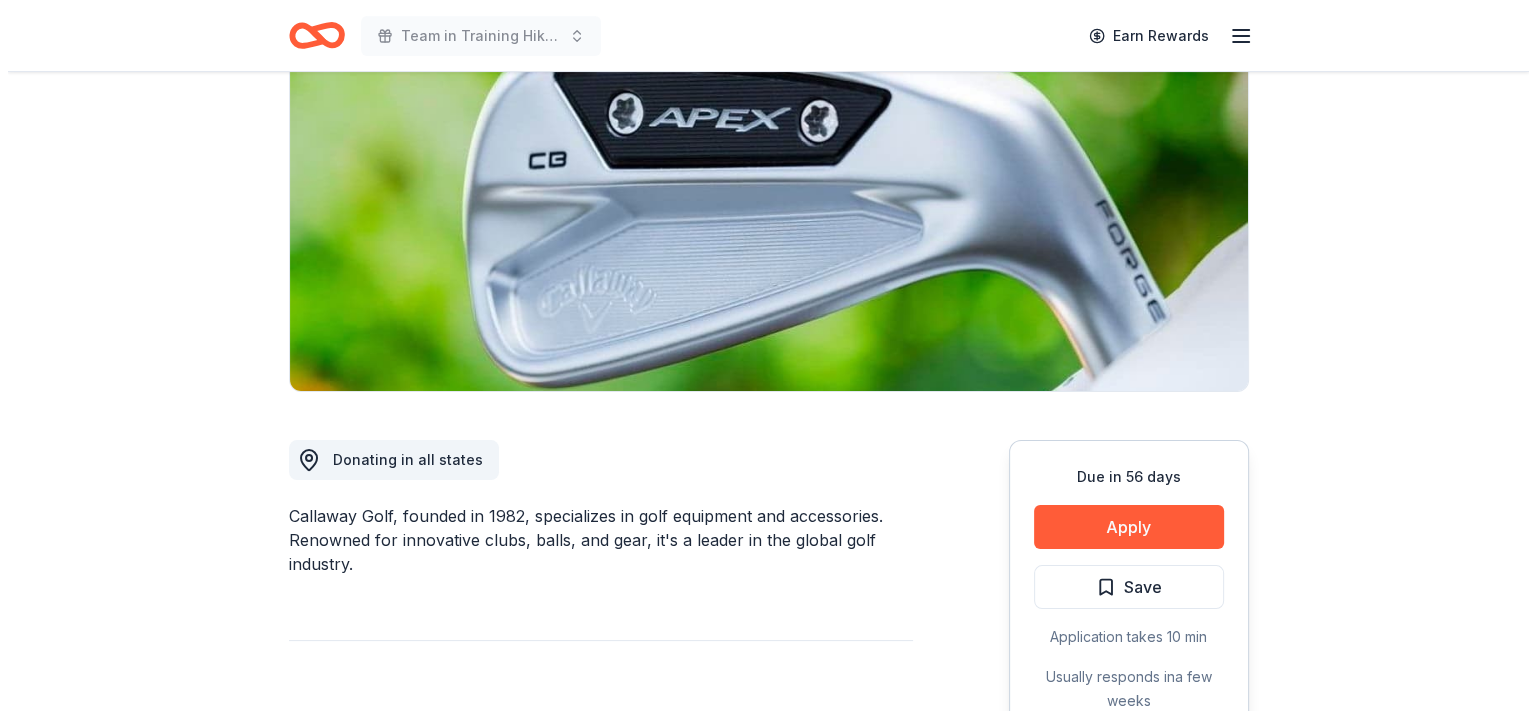 scroll, scrollTop: 200, scrollLeft: 0, axis: vertical 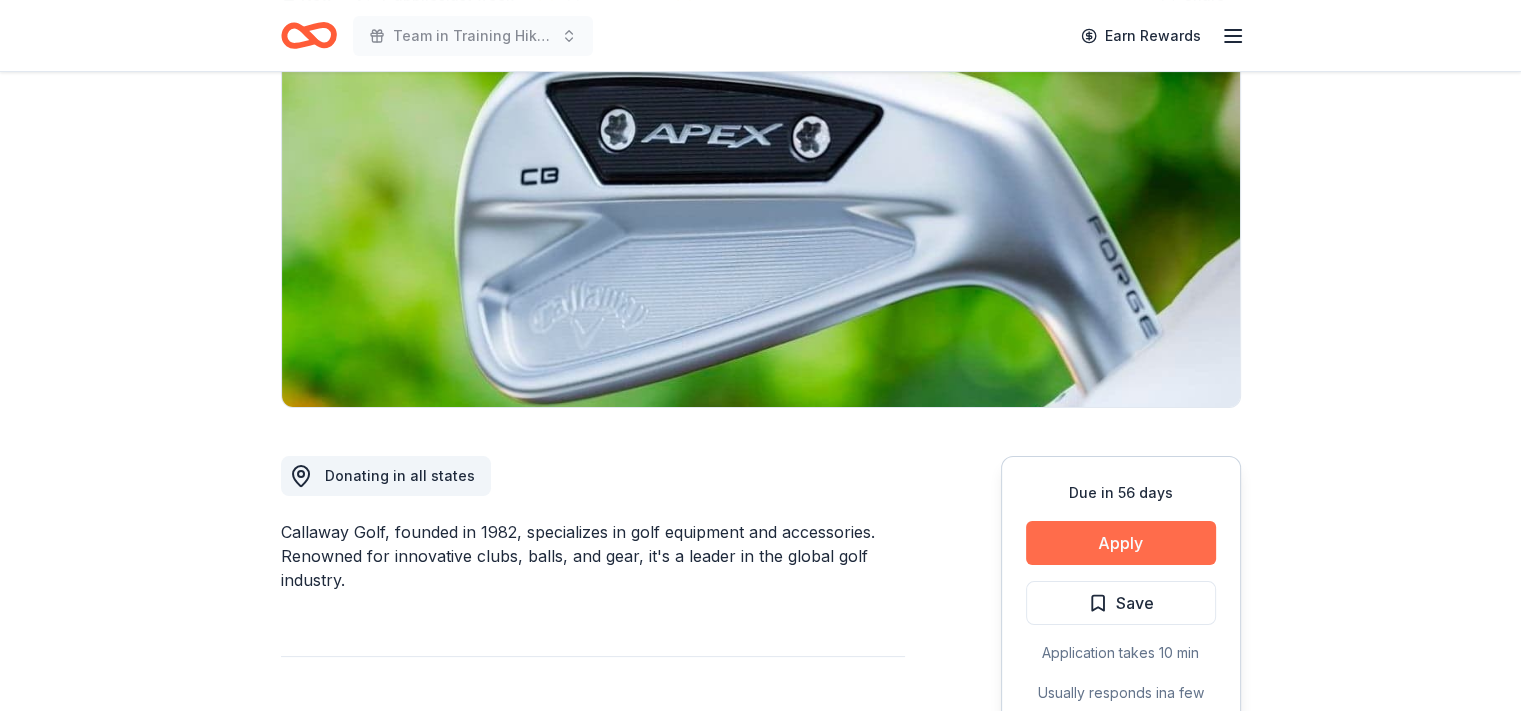 click on "Apply" at bounding box center (1121, 543) 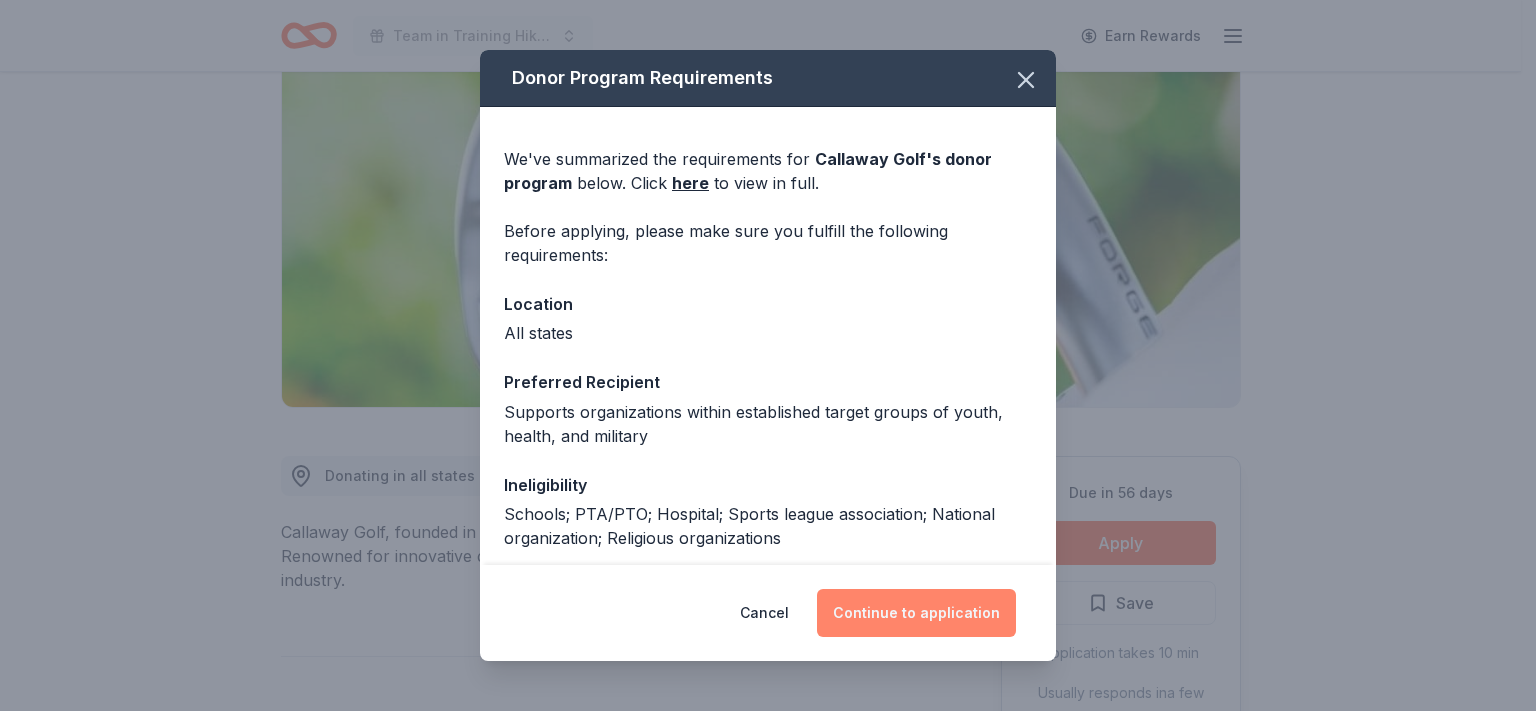 click on "Continue to application" at bounding box center (916, 613) 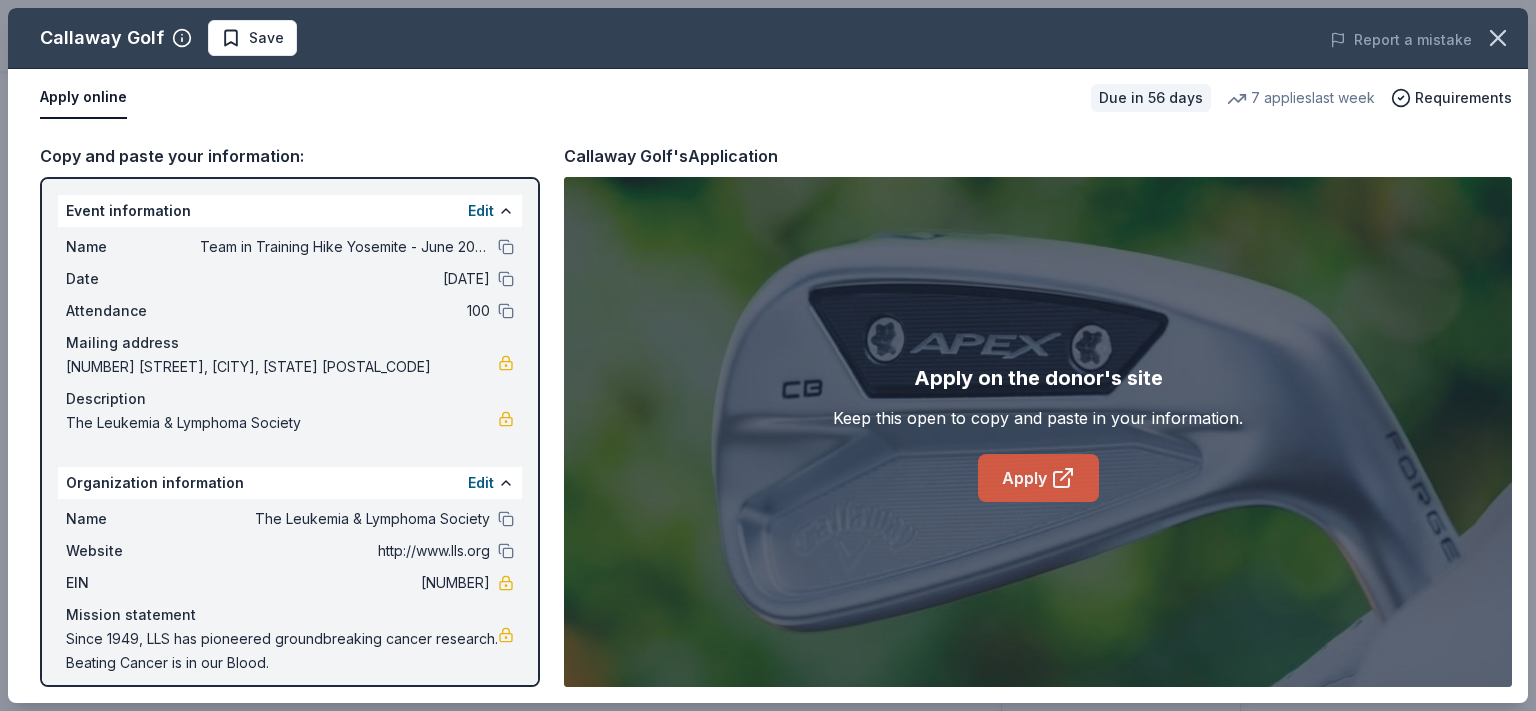 click on "Apply" at bounding box center [1038, 478] 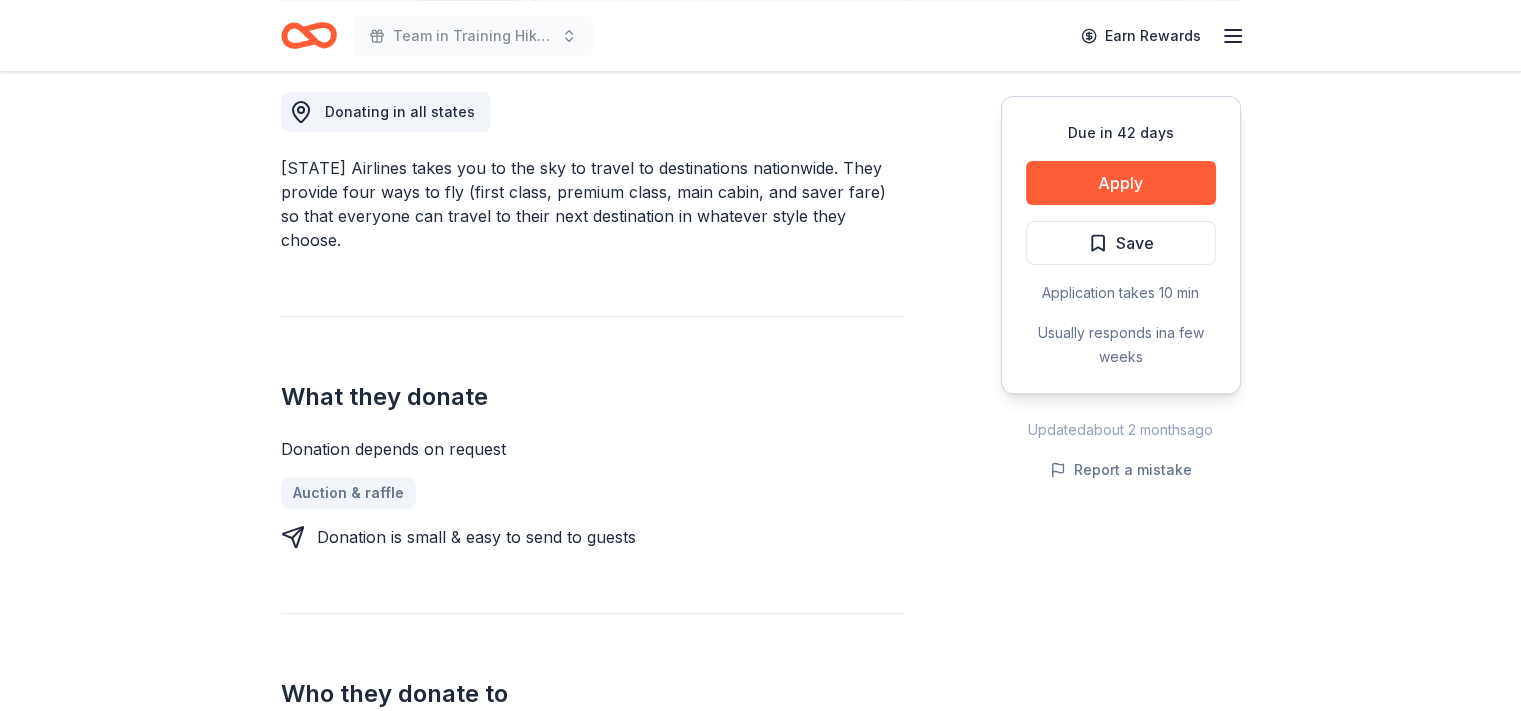 scroll, scrollTop: 400, scrollLeft: 0, axis: vertical 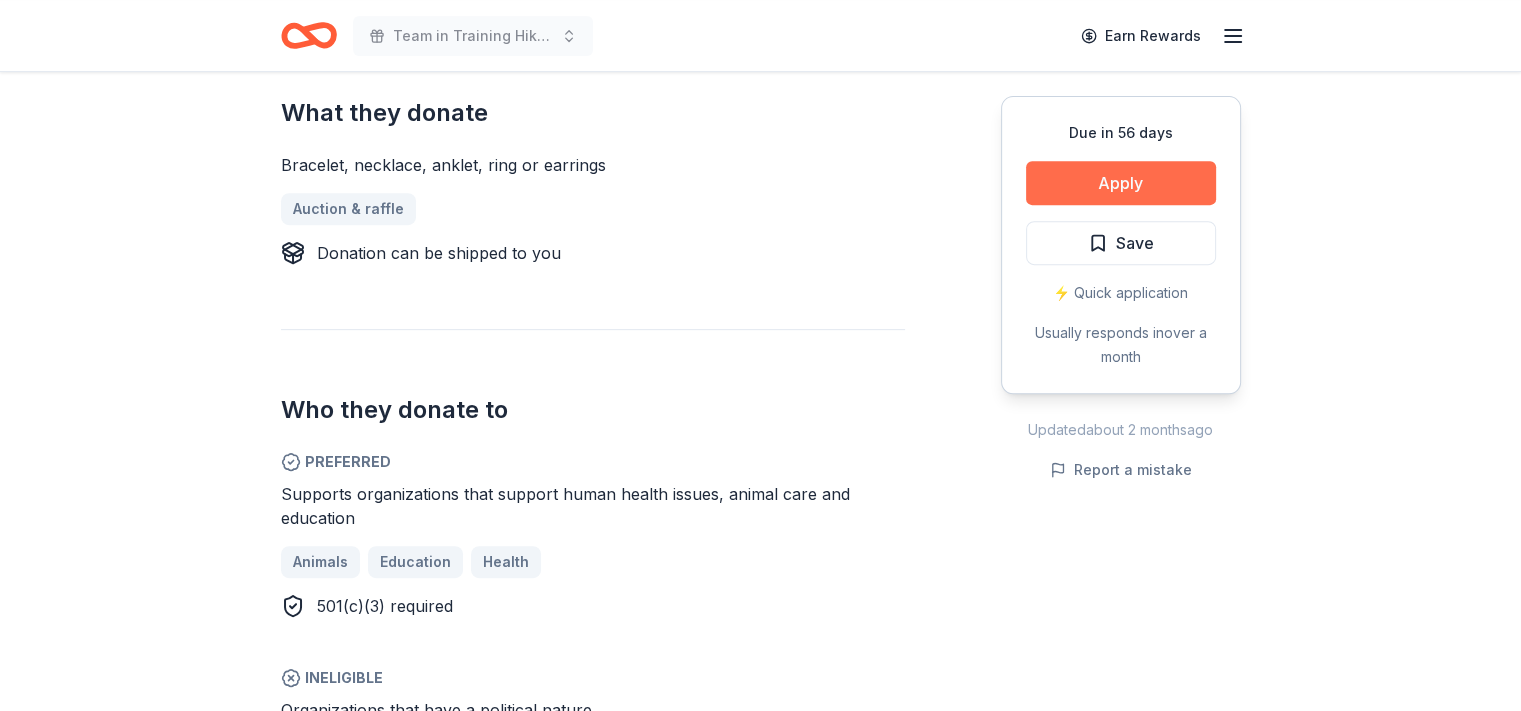 click on "Apply" at bounding box center [1121, 183] 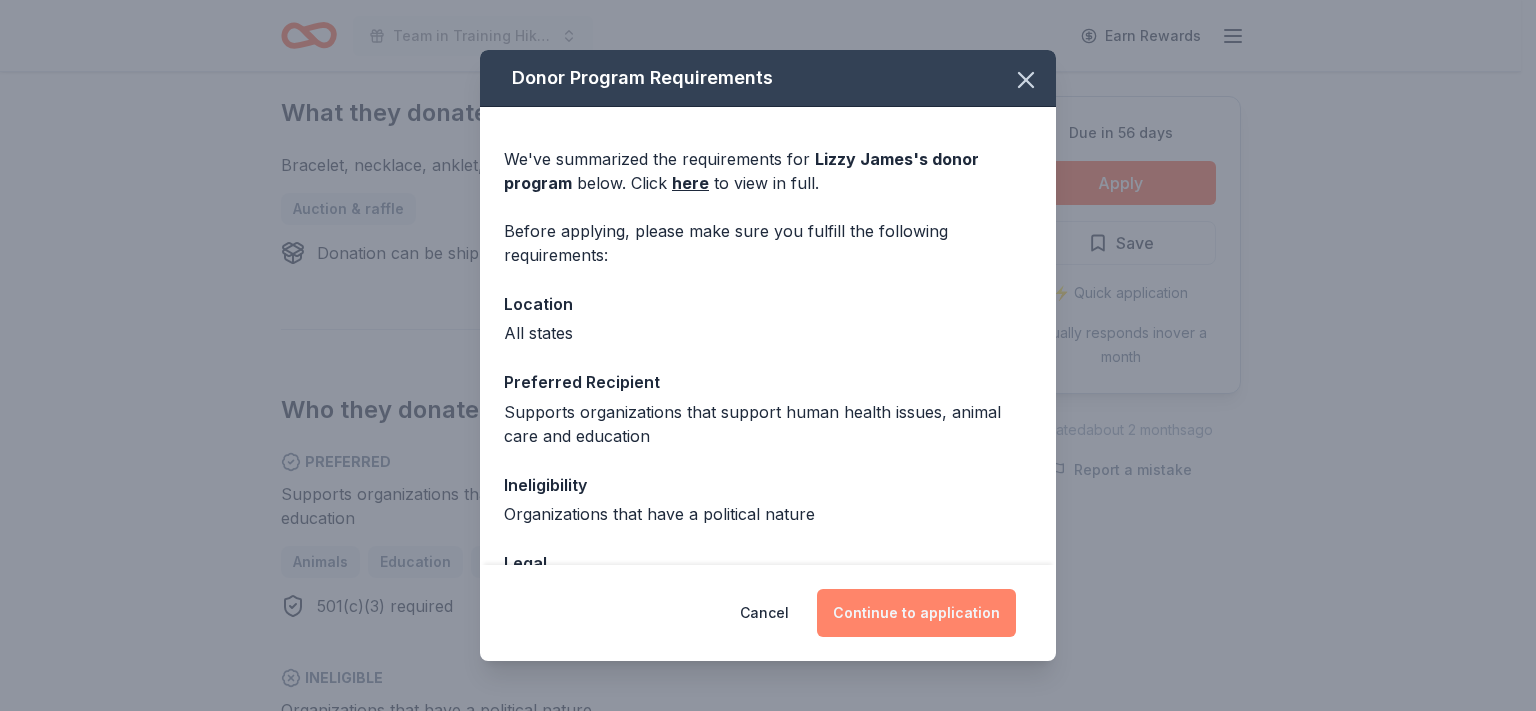 click on "Continue to application" at bounding box center [916, 613] 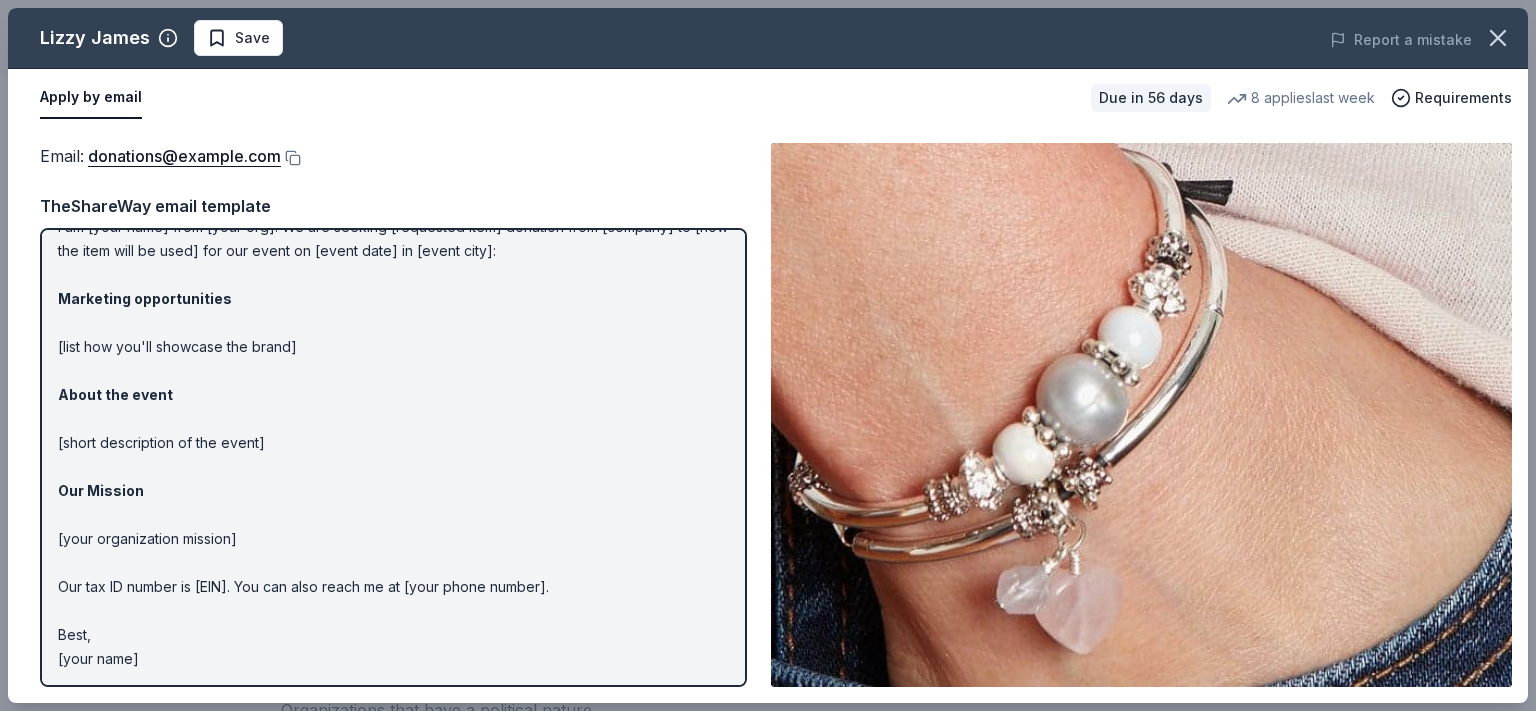 scroll, scrollTop: 0, scrollLeft: 0, axis: both 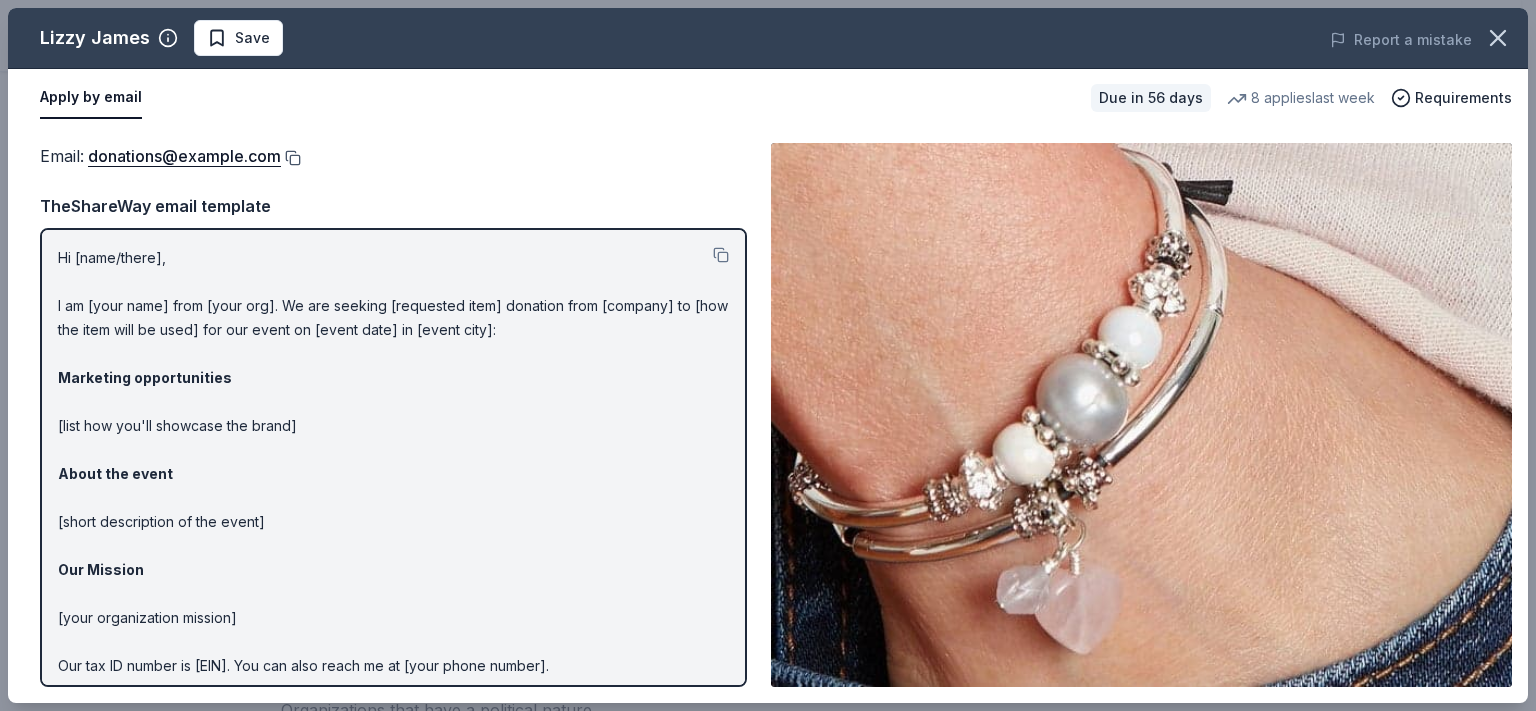 click at bounding box center [291, 158] 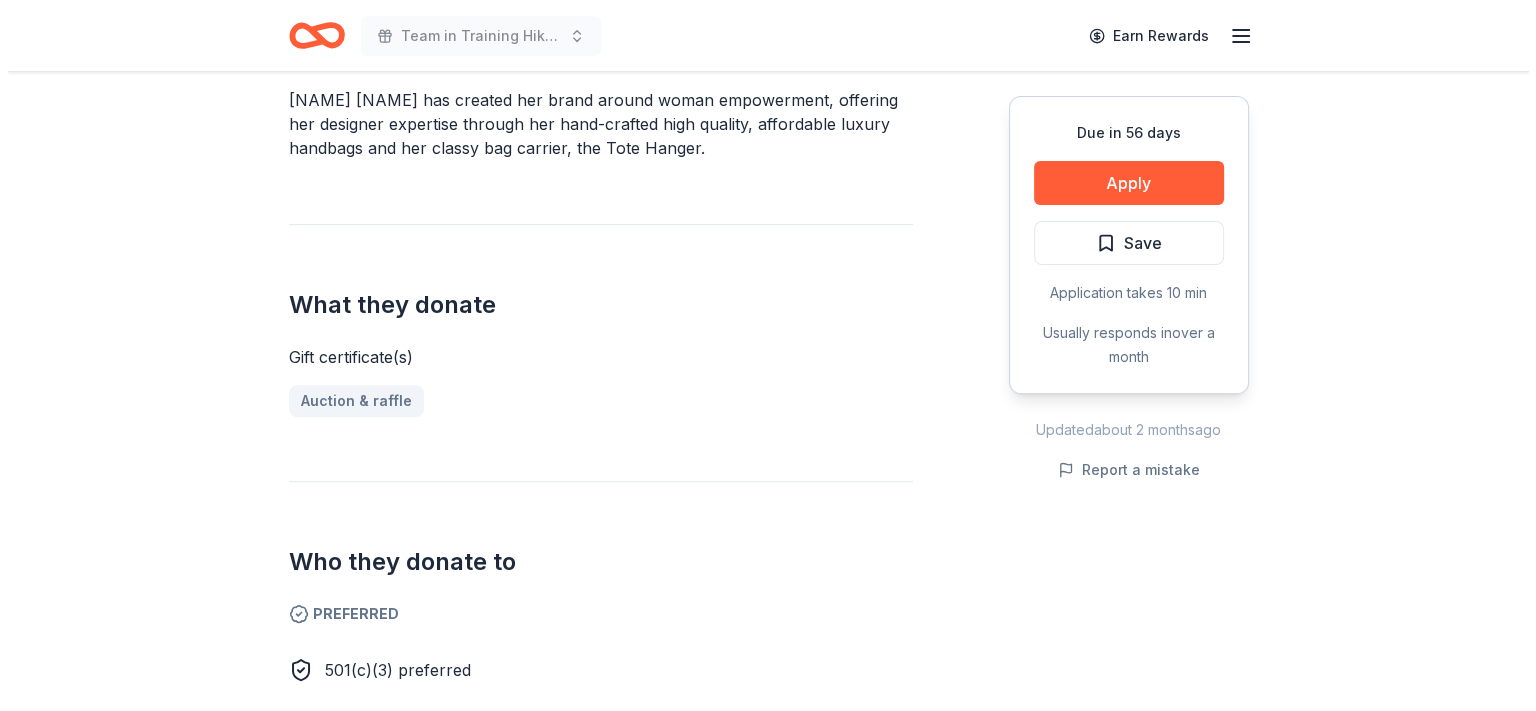 scroll, scrollTop: 500, scrollLeft: 0, axis: vertical 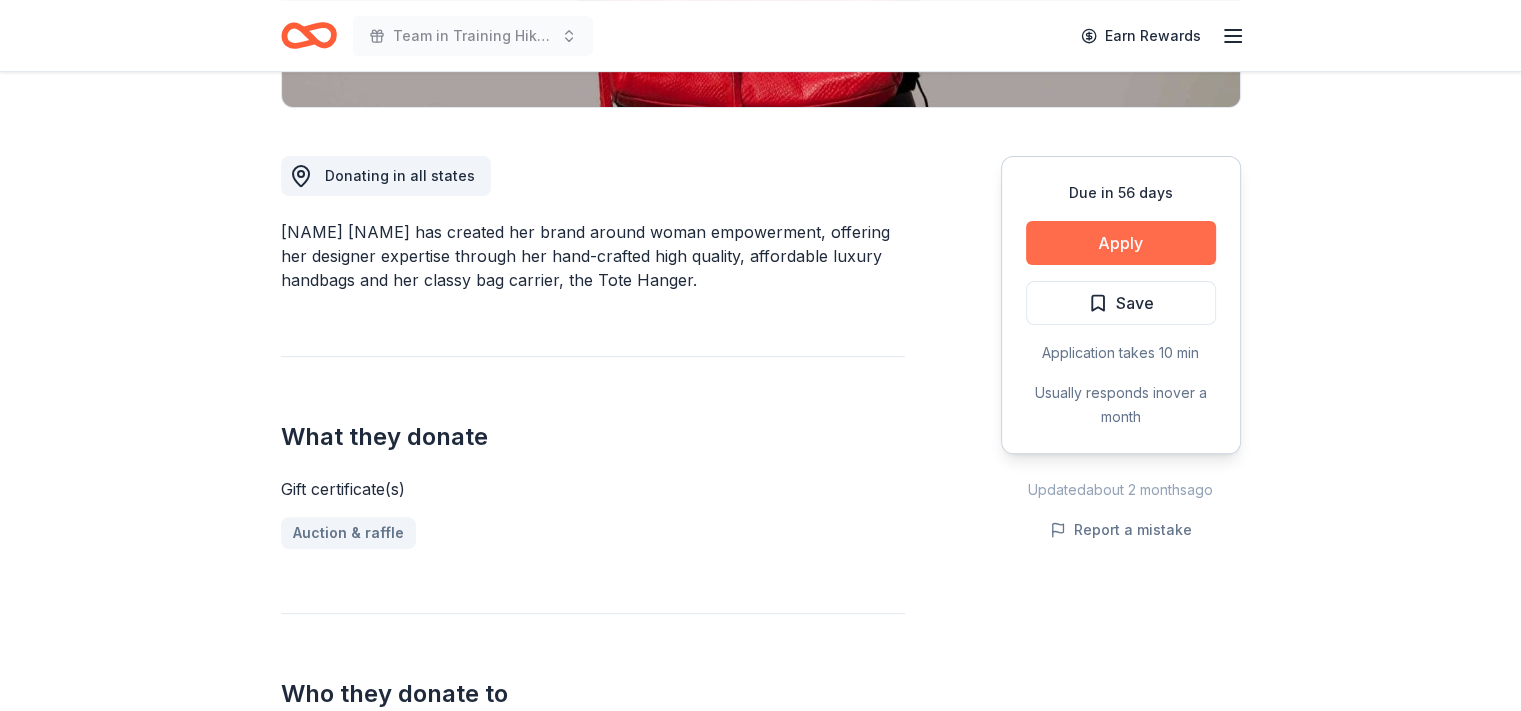 click on "Apply" at bounding box center (1121, 243) 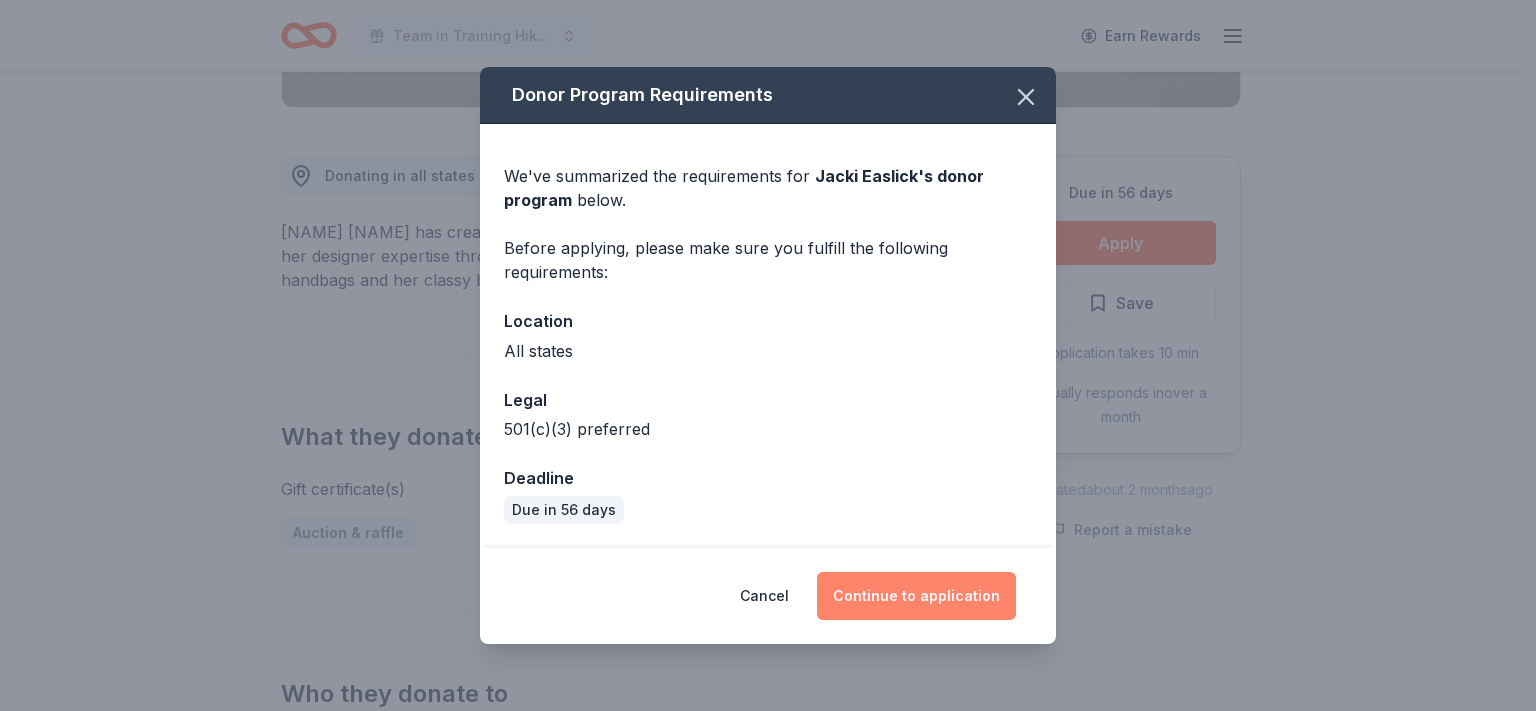 click on "Continue to application" at bounding box center [916, 596] 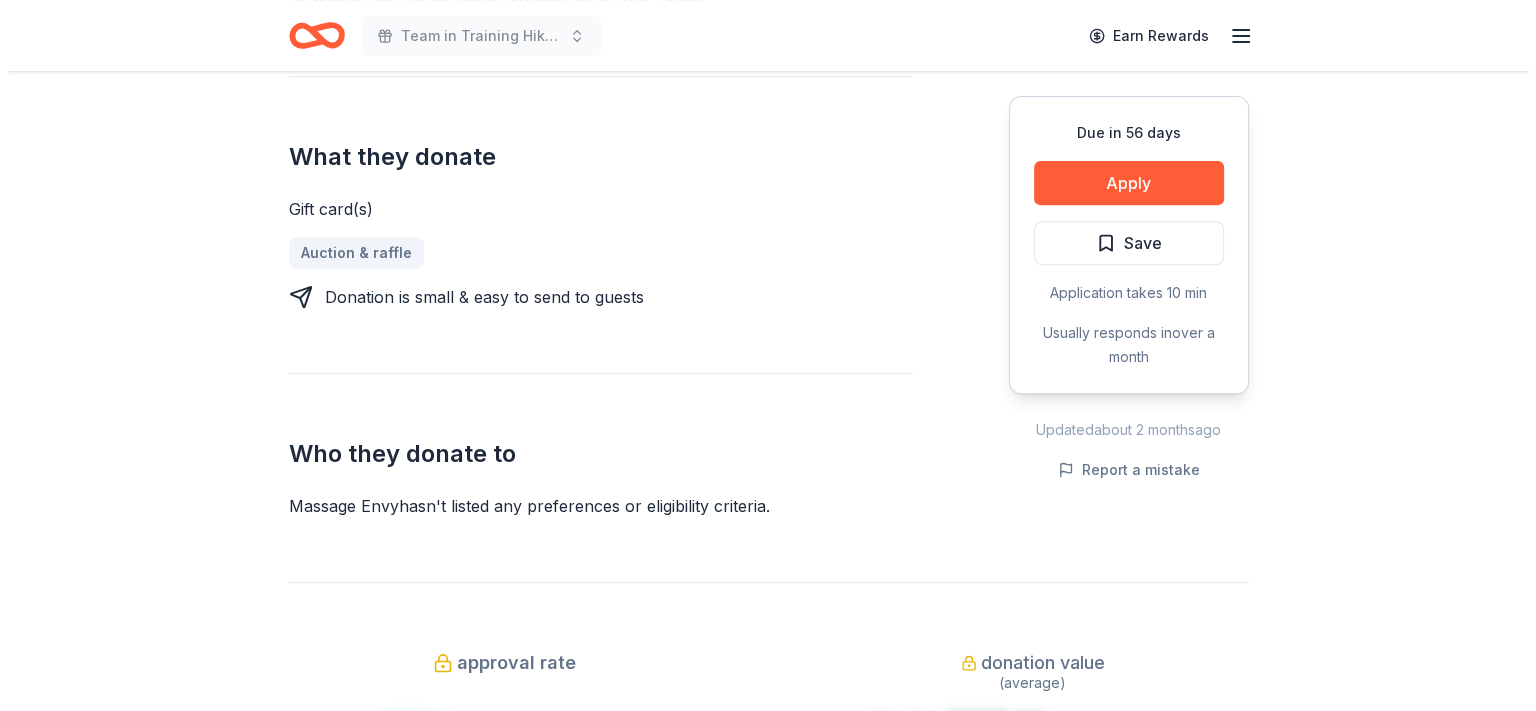 scroll, scrollTop: 600, scrollLeft: 0, axis: vertical 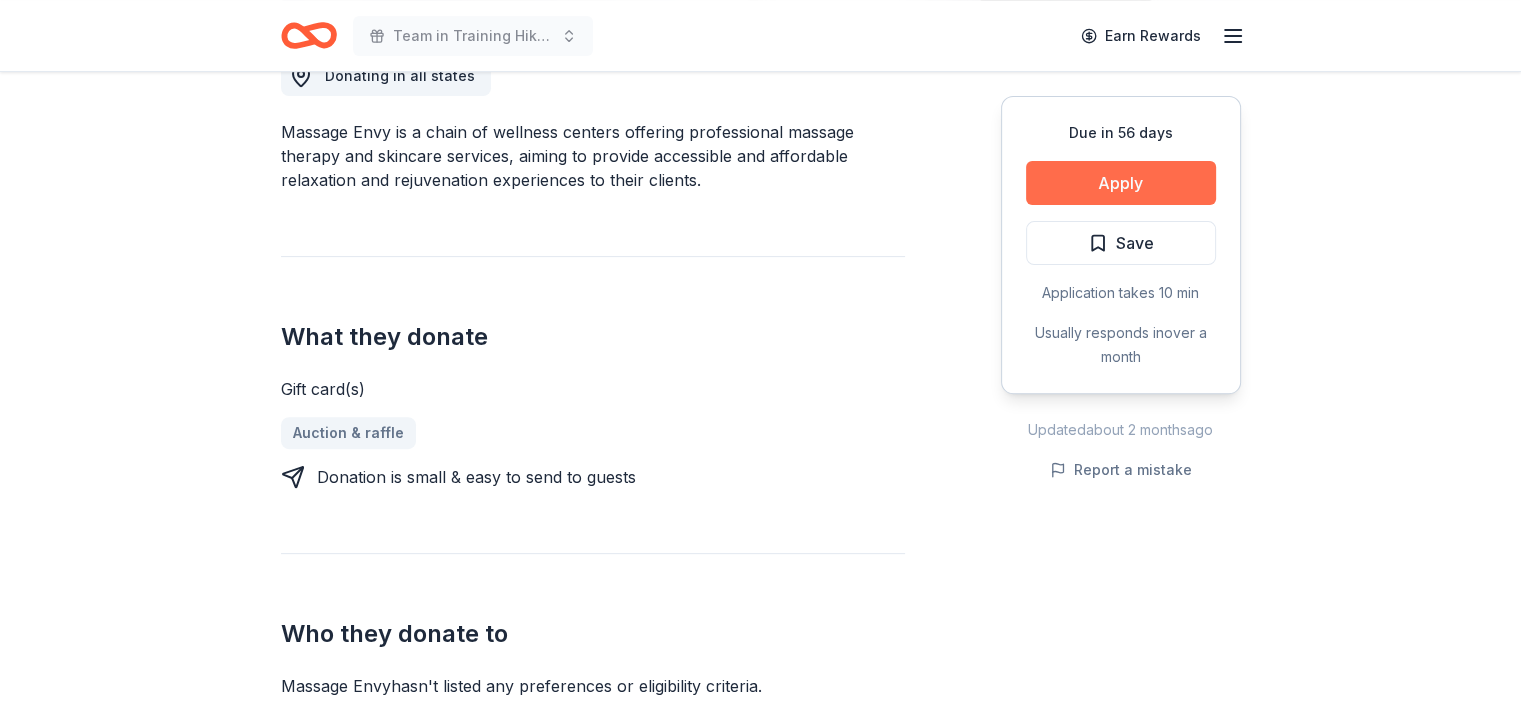 click on "Apply" at bounding box center (1121, 183) 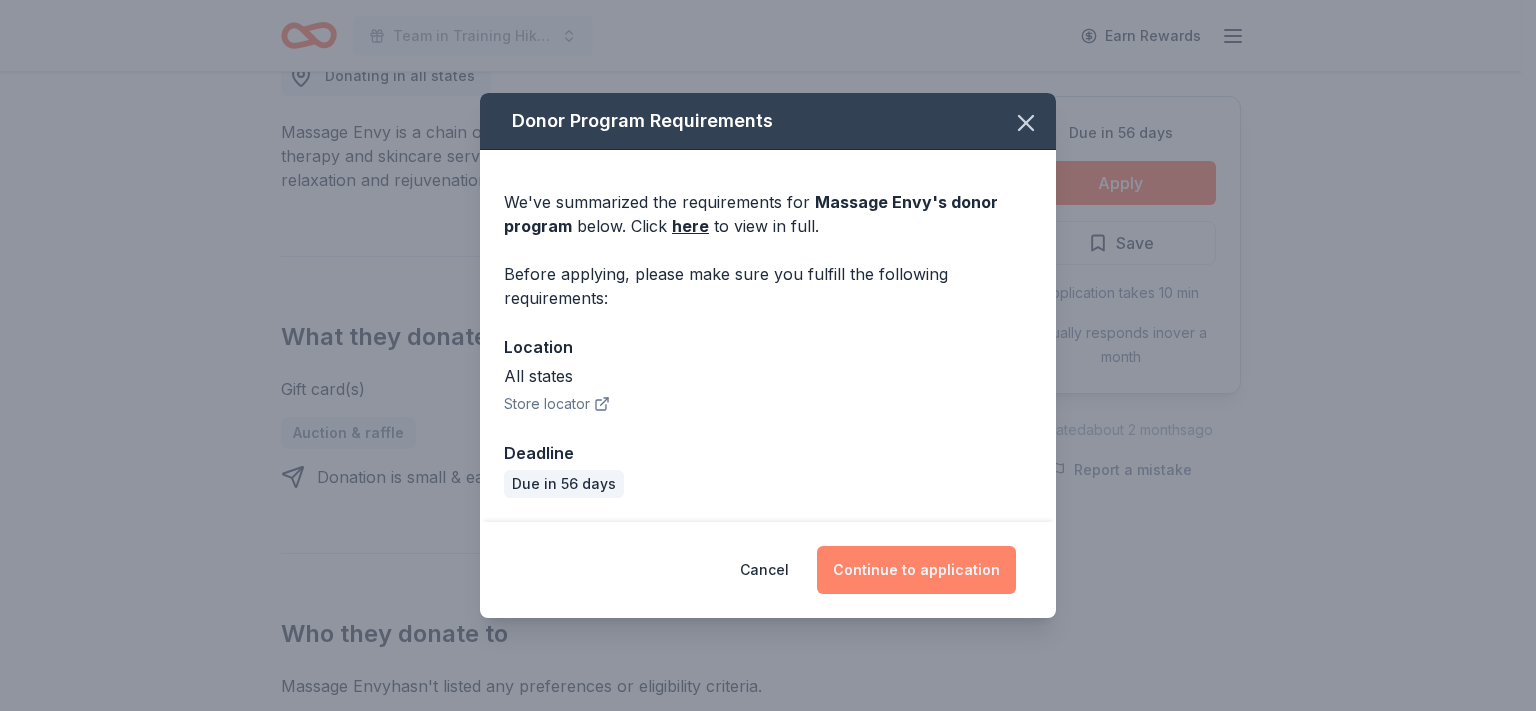 click on "Continue to application" at bounding box center [916, 570] 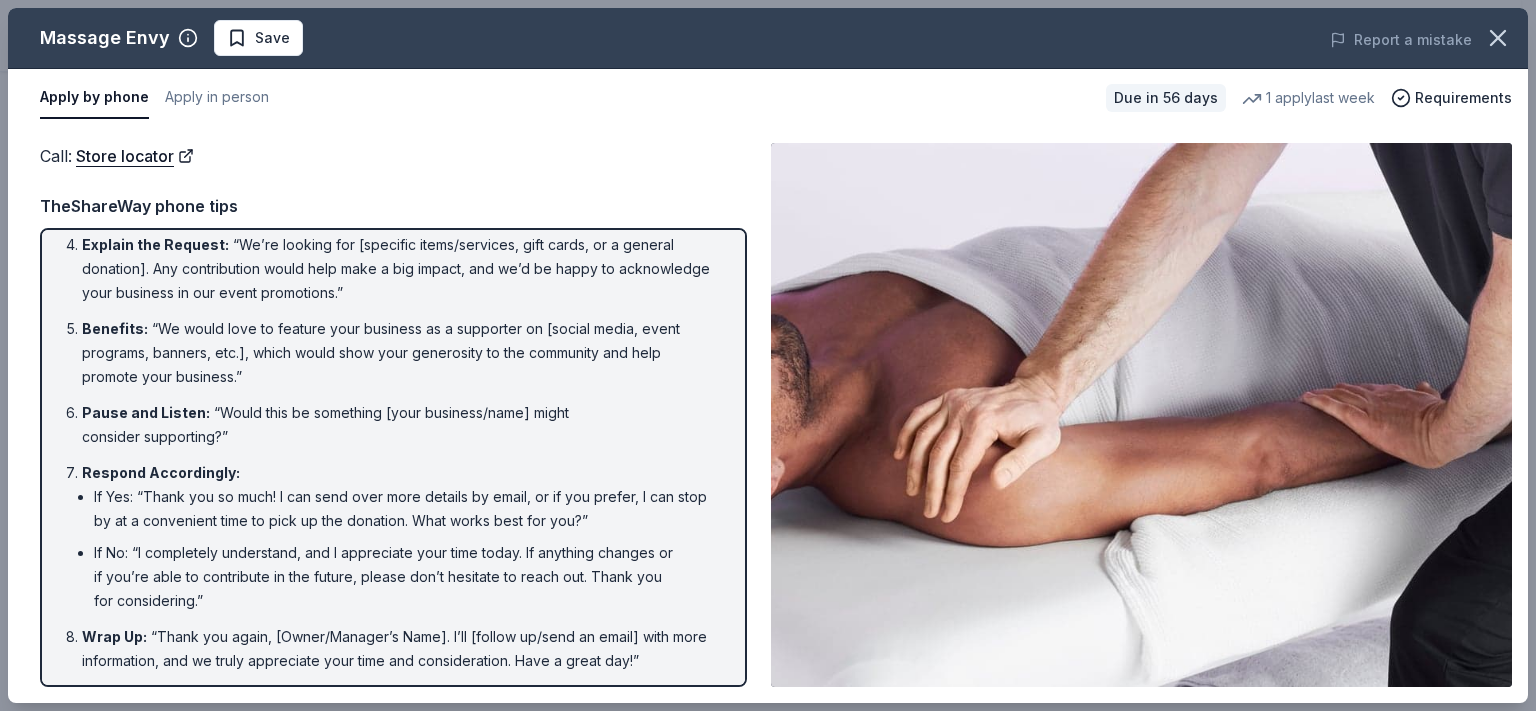 scroll, scrollTop: 243, scrollLeft: 0, axis: vertical 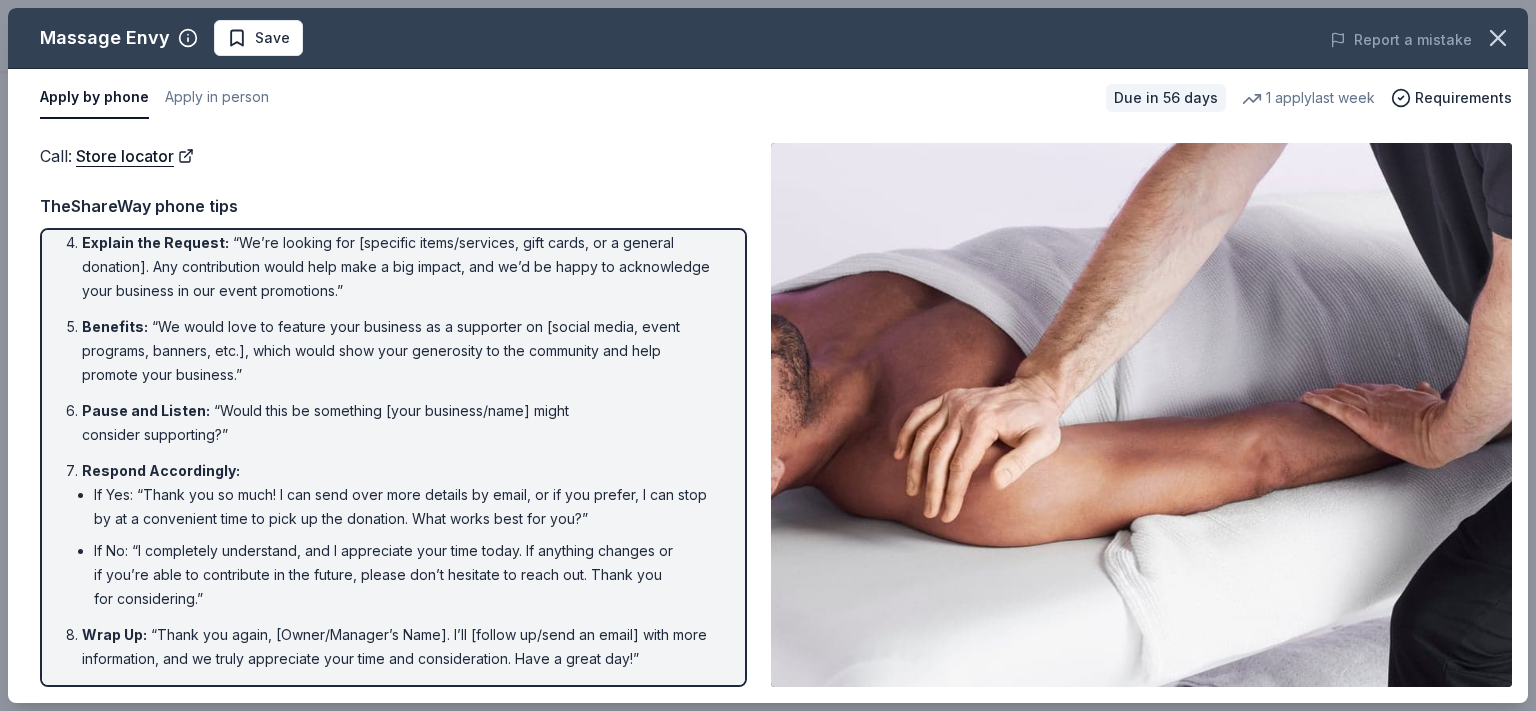 drag, startPoint x: 704, startPoint y: 659, endPoint x: 84, endPoint y: 337, distance: 698.63007 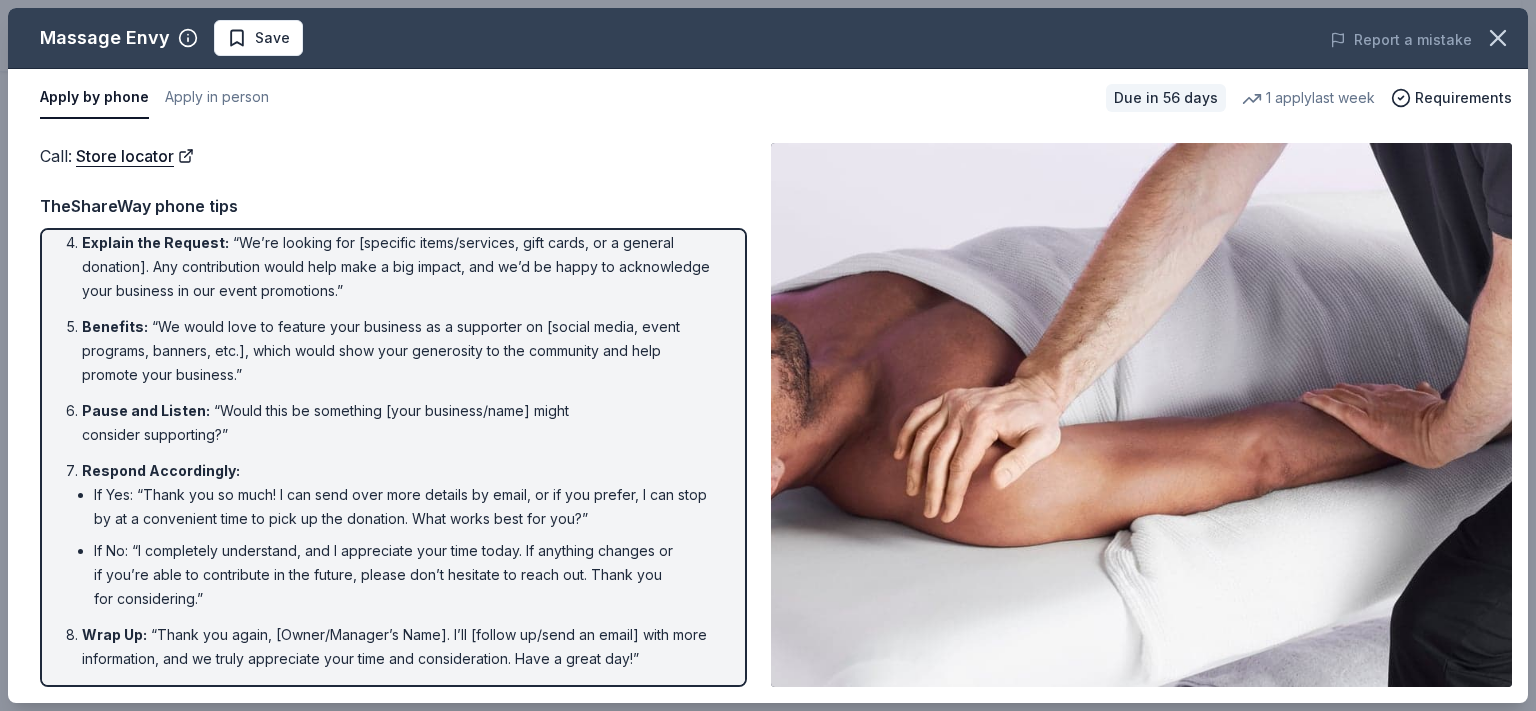 drag, startPoint x: 686, startPoint y: 659, endPoint x: 153, endPoint y: 412, distance: 587.45044 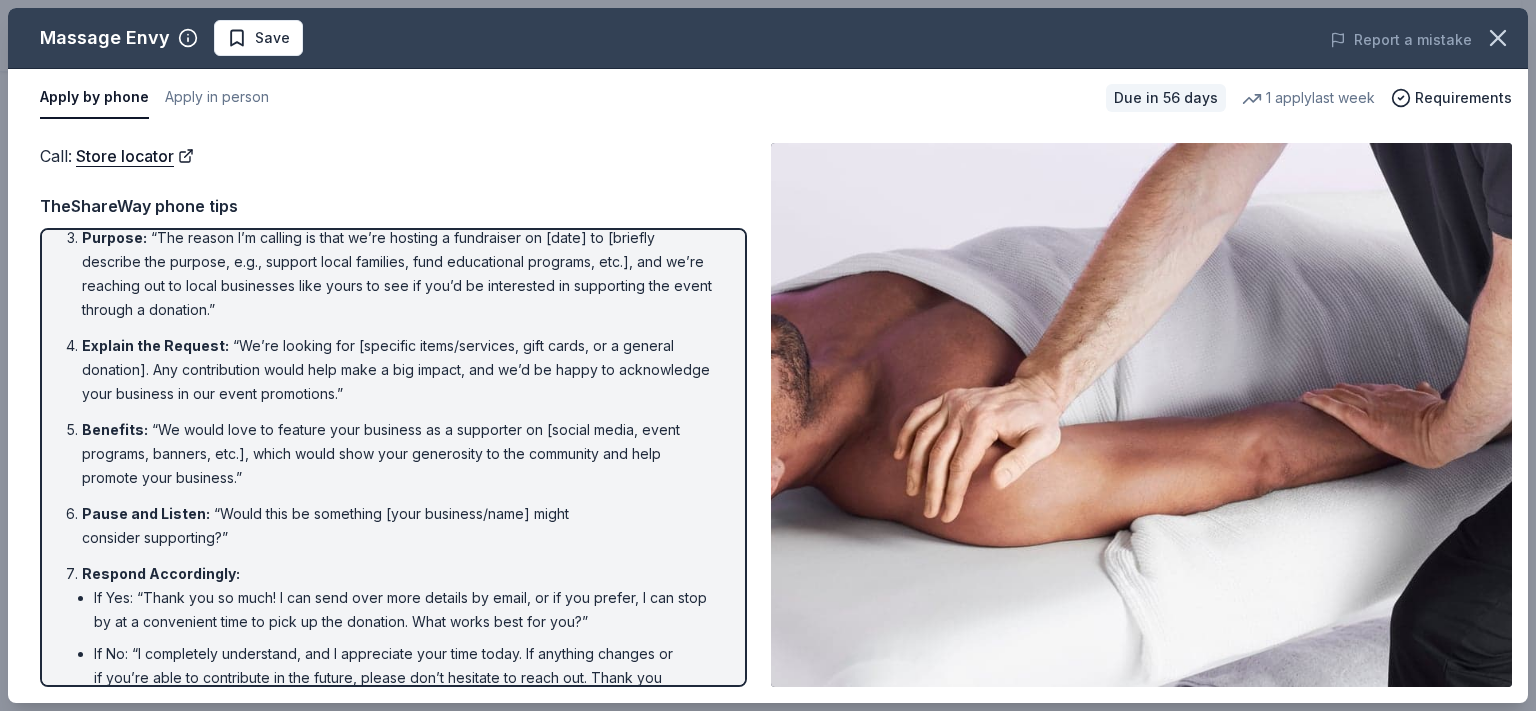 scroll, scrollTop: 0, scrollLeft: 0, axis: both 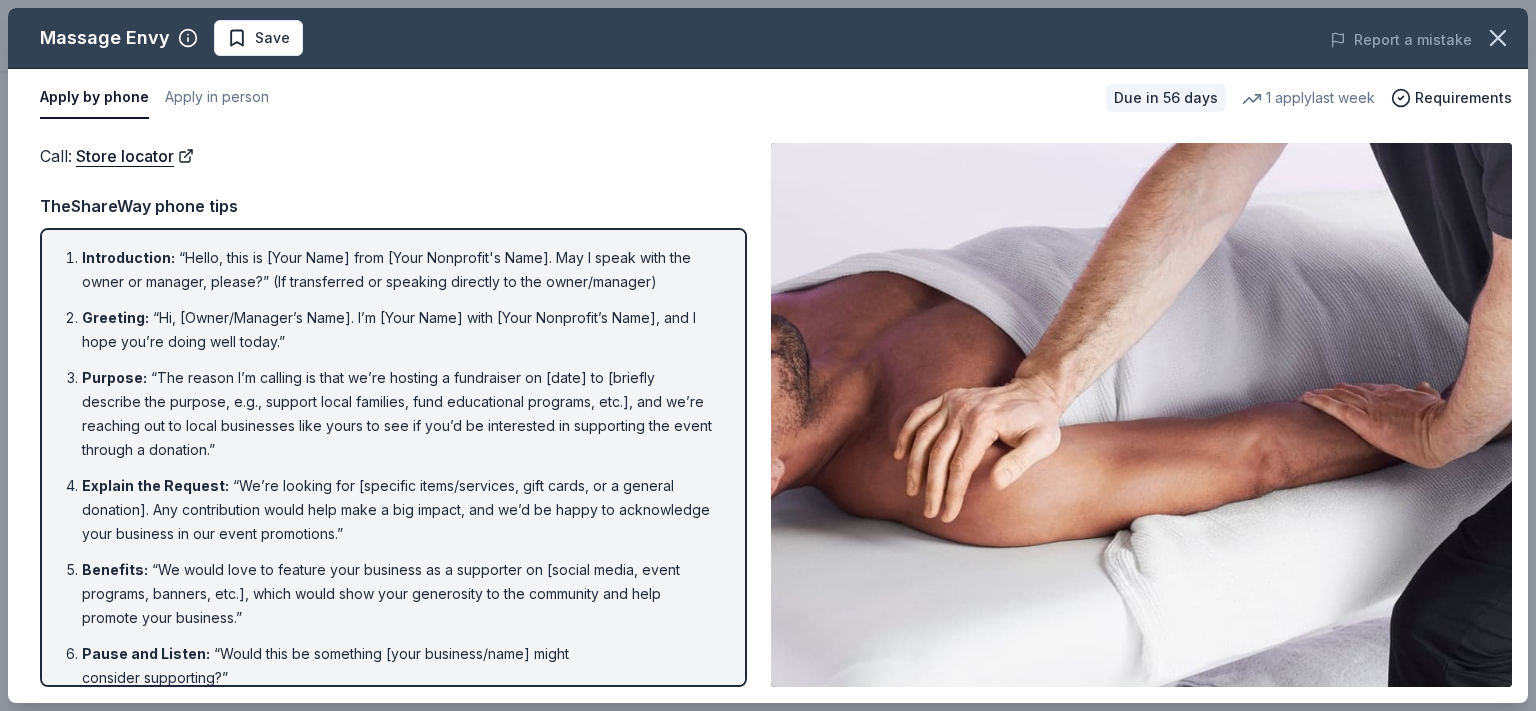 drag, startPoint x: 64, startPoint y: 252, endPoint x: 176, endPoint y: 275, distance: 114.33722 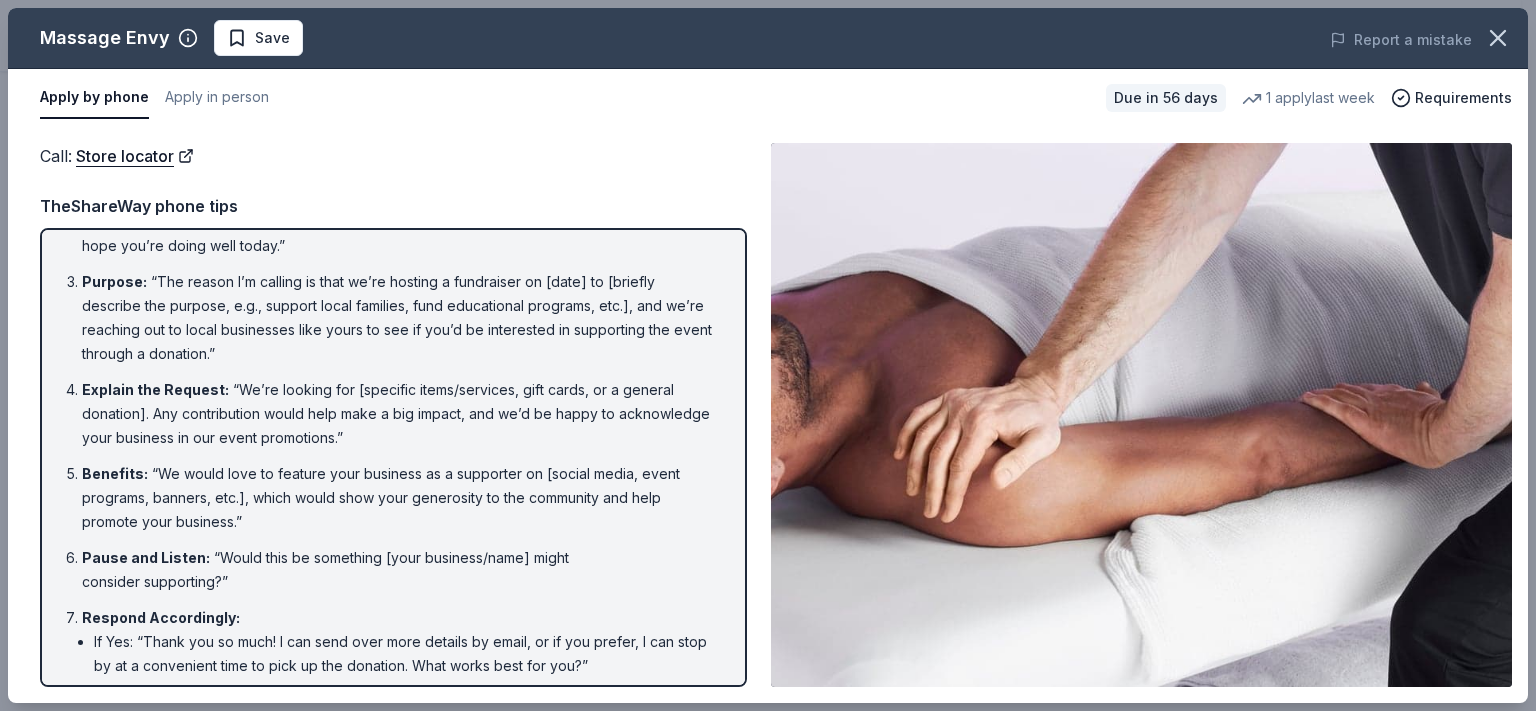scroll, scrollTop: 243, scrollLeft: 0, axis: vertical 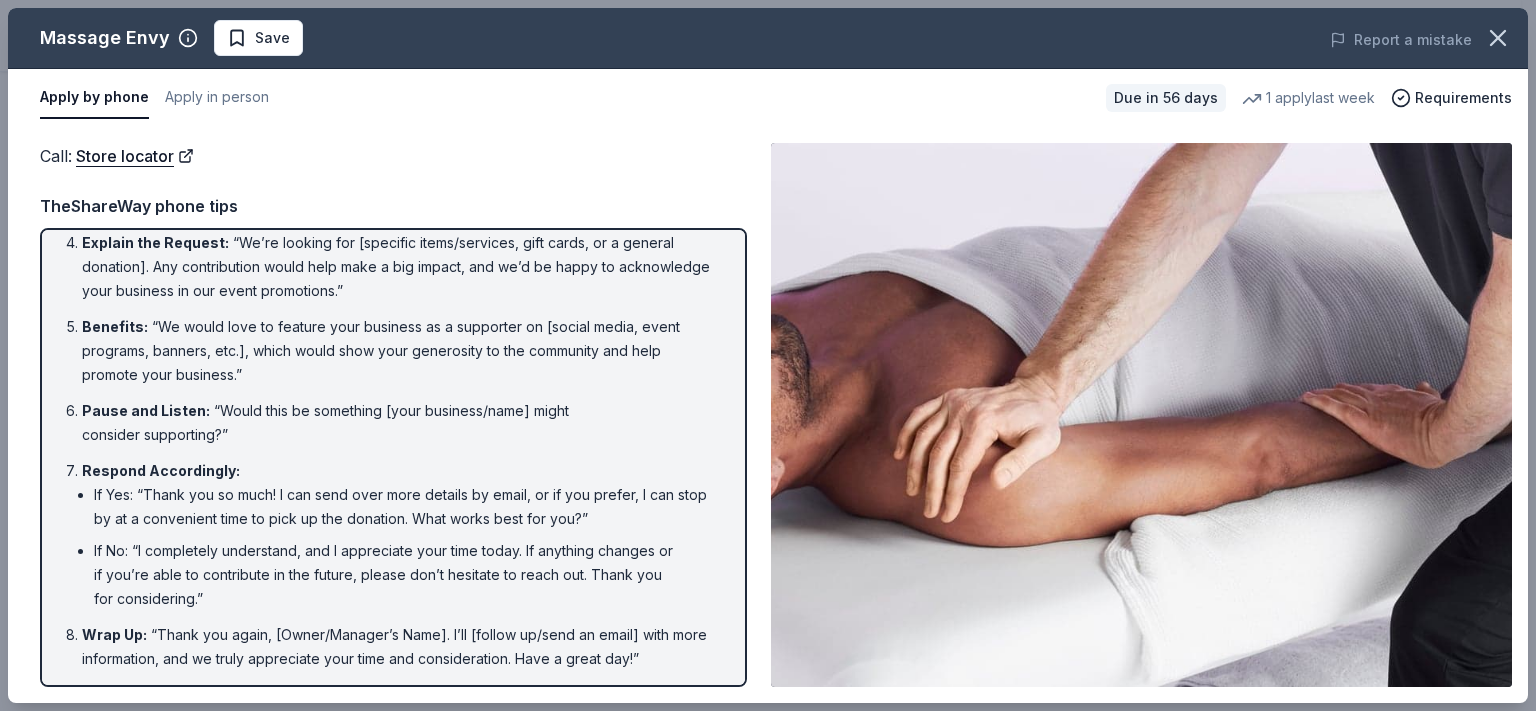 drag, startPoint x: 376, startPoint y: 357, endPoint x: 296, endPoint y: 459, distance: 129.63025 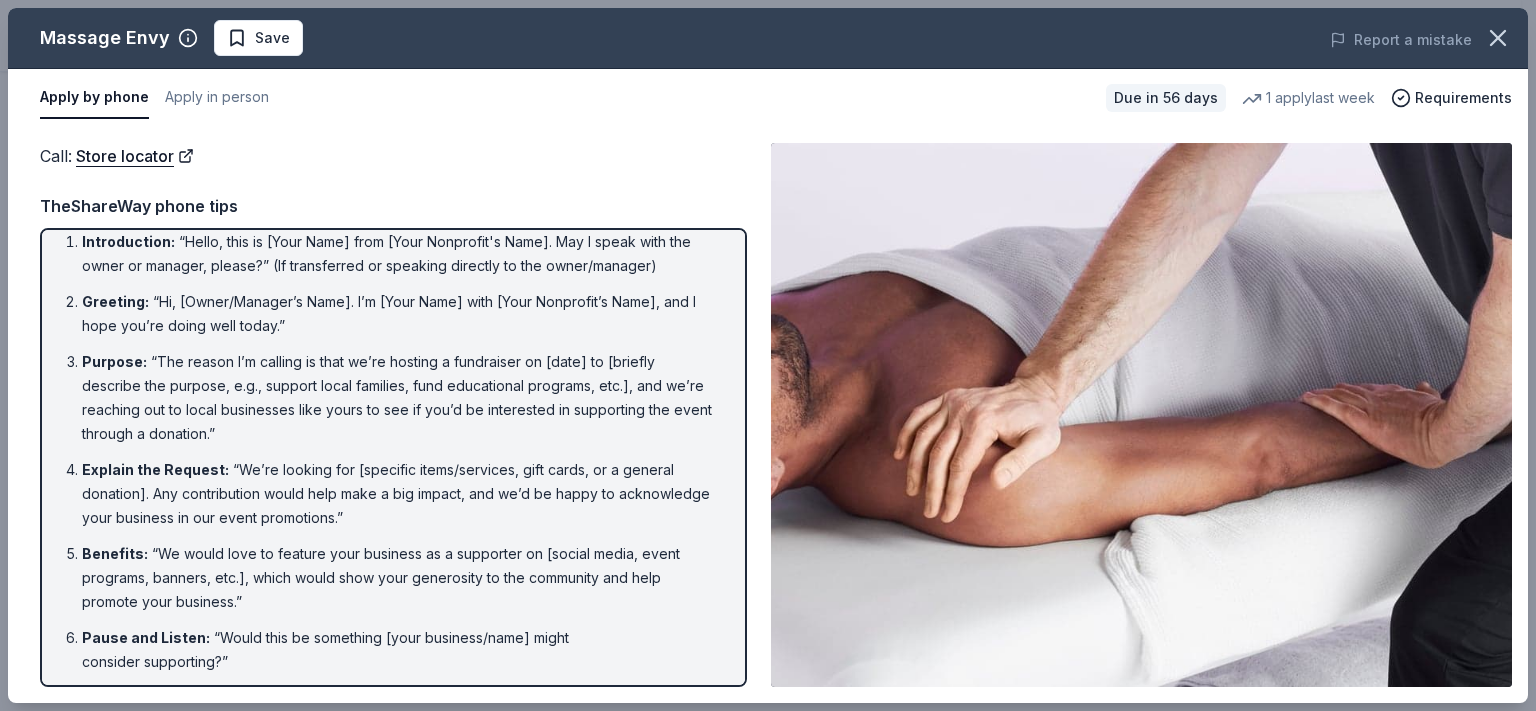 scroll, scrollTop: 0, scrollLeft: 0, axis: both 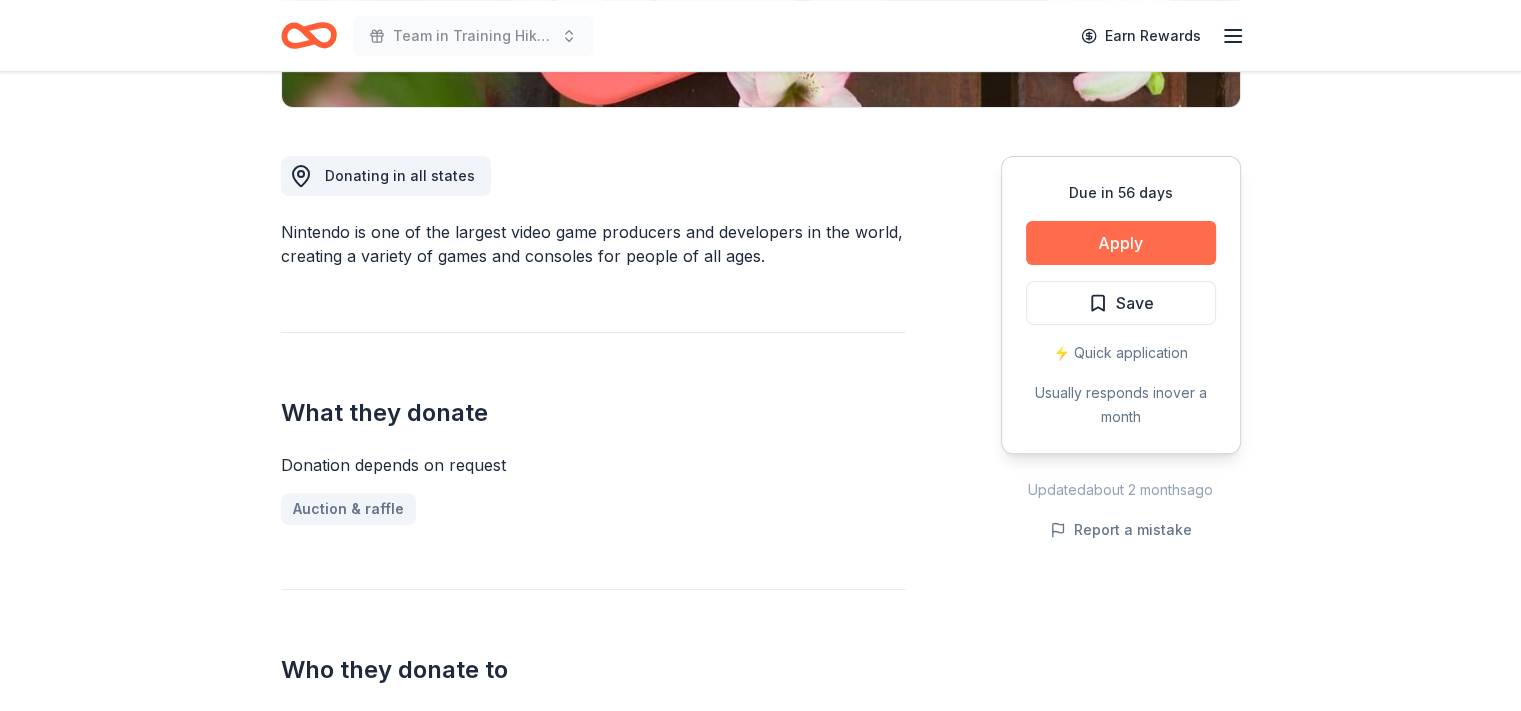 click on "Apply" at bounding box center (1121, 243) 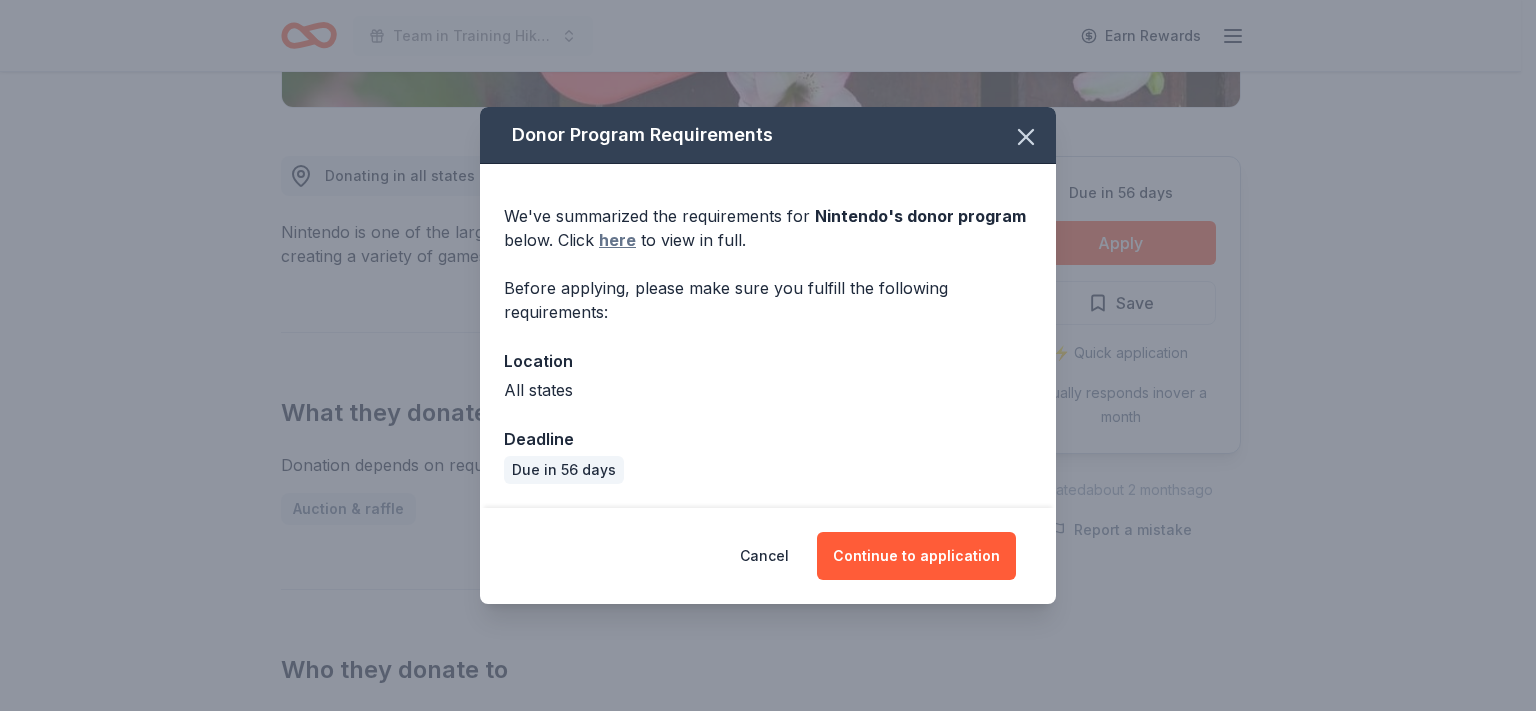 click on "here" at bounding box center [617, 240] 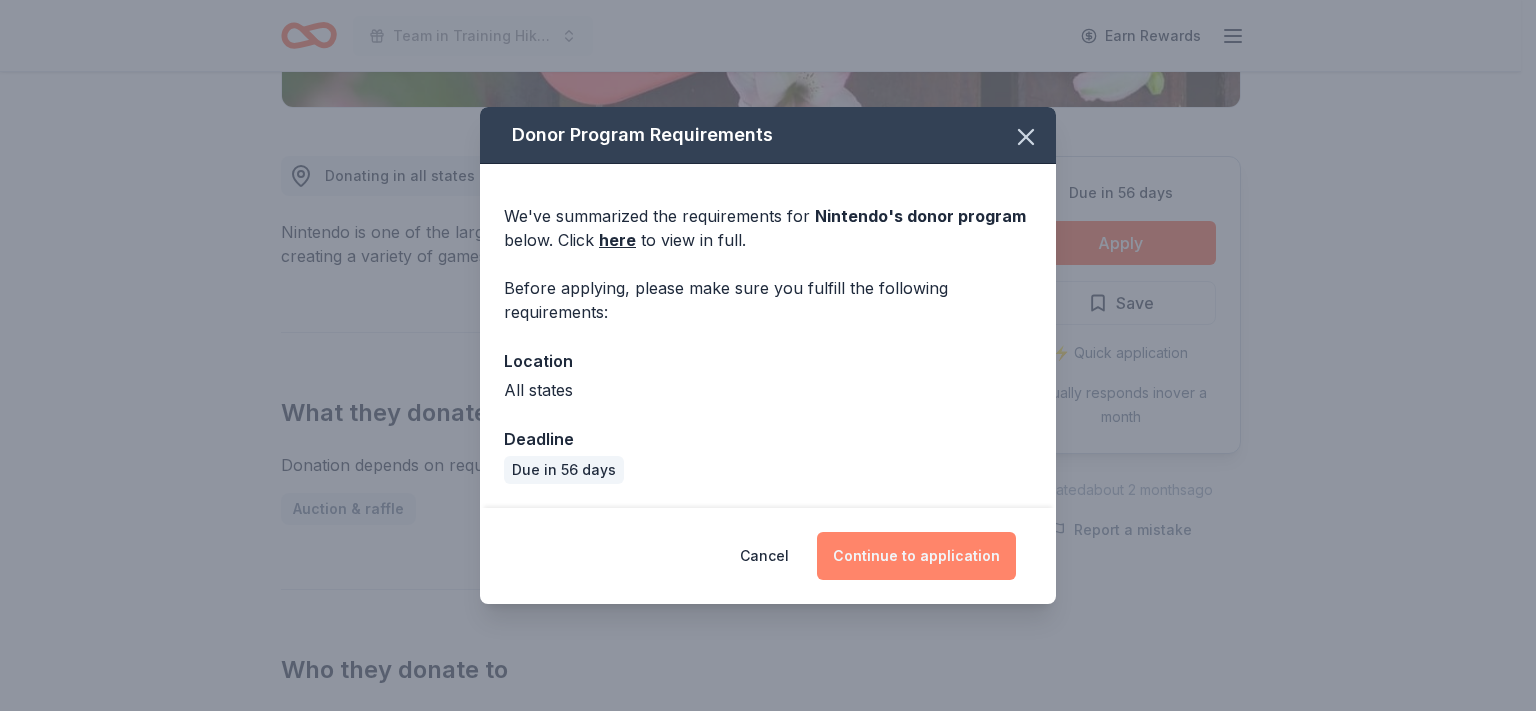 click on "Continue to application" at bounding box center [916, 556] 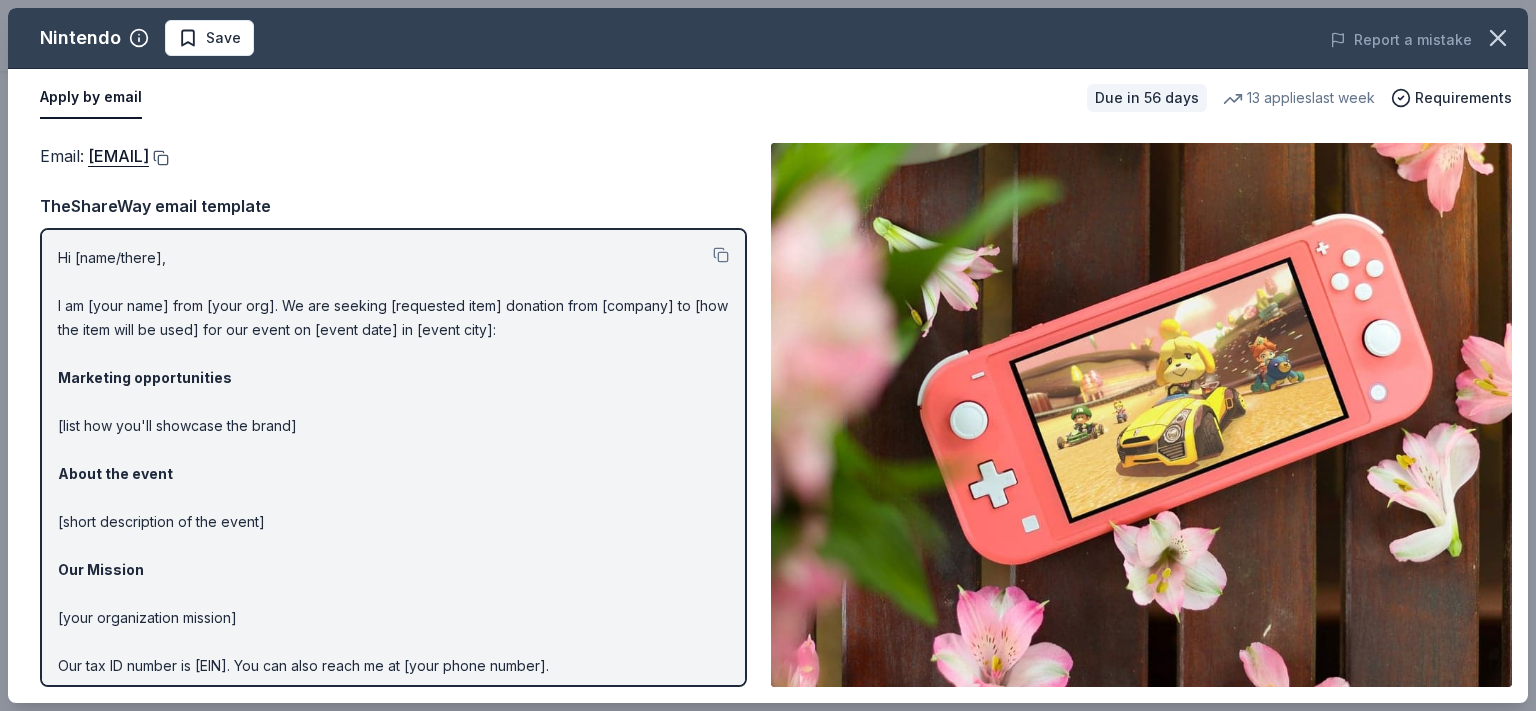 click at bounding box center (159, 158) 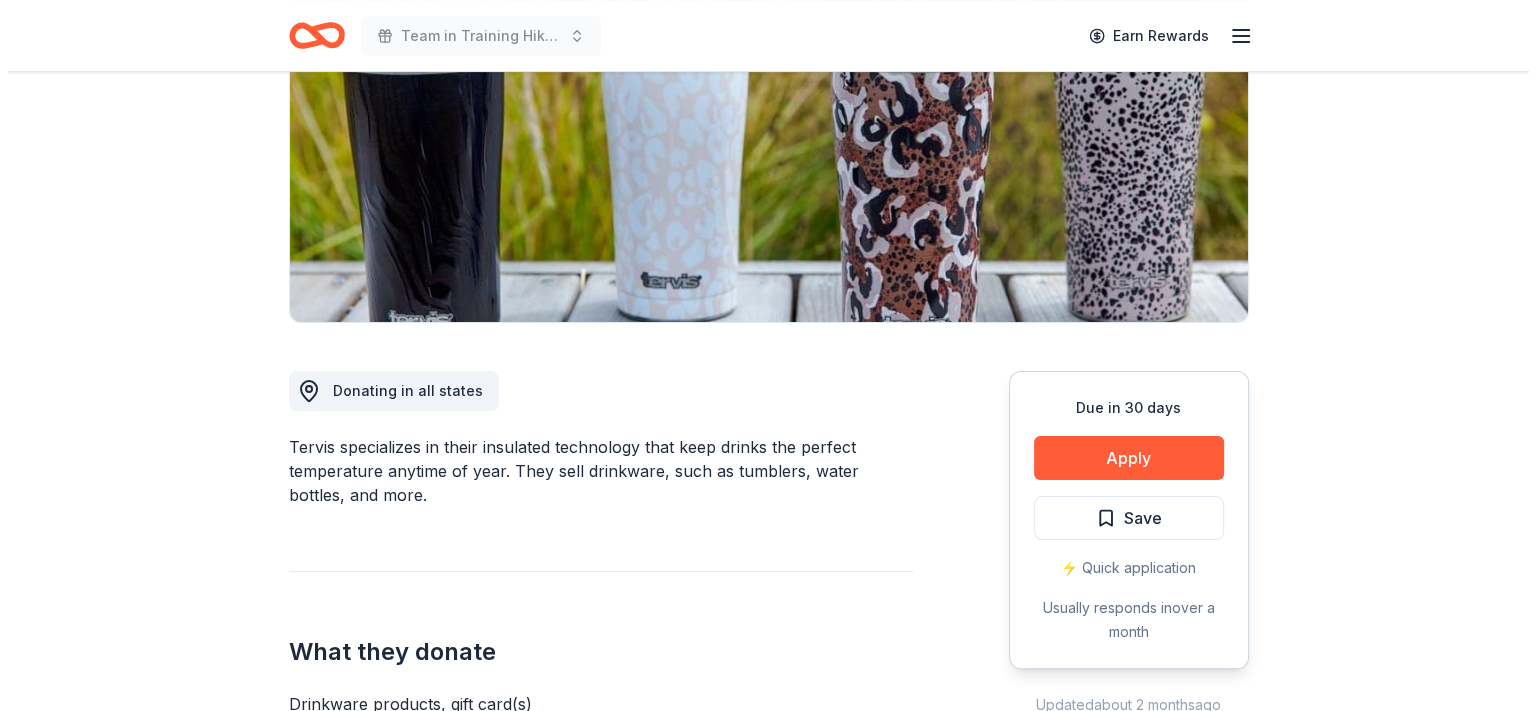 scroll, scrollTop: 300, scrollLeft: 0, axis: vertical 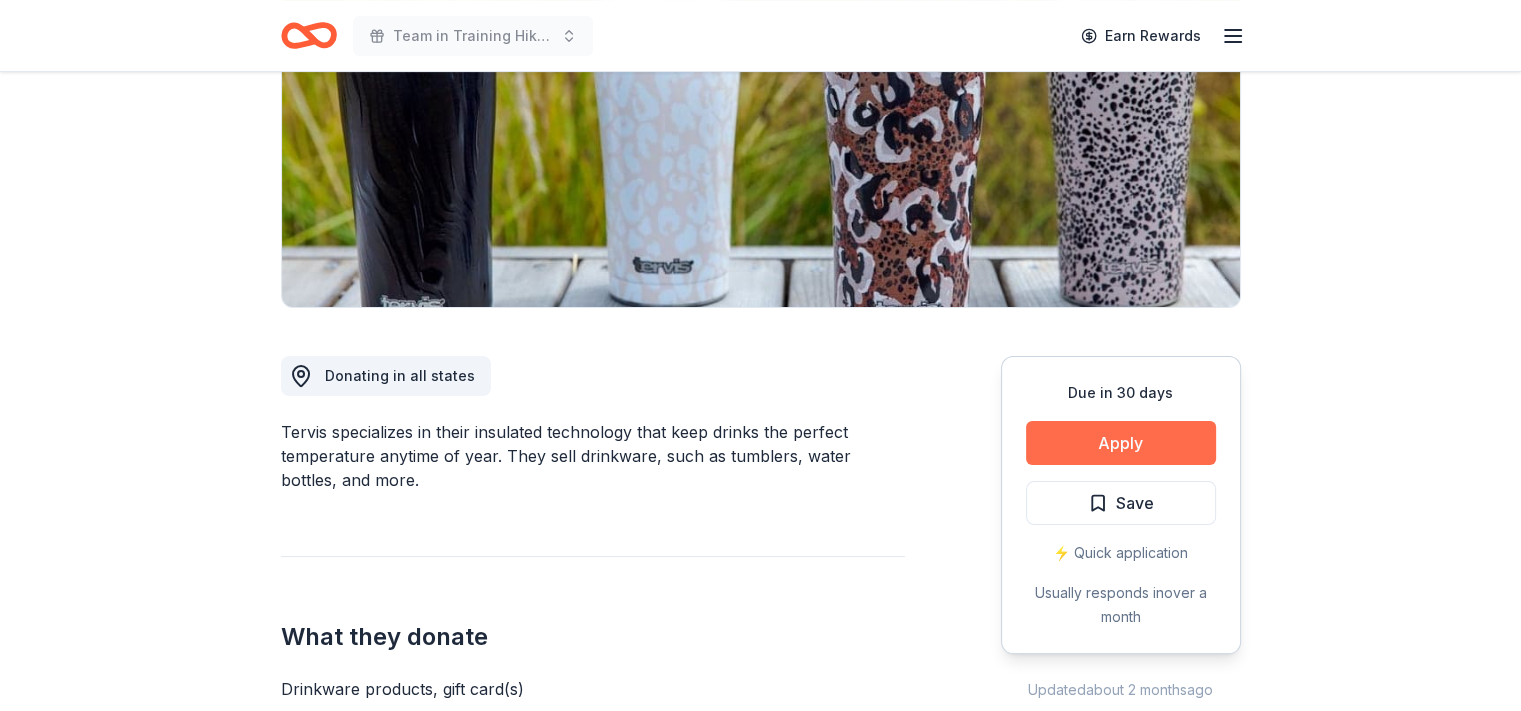 click on "Apply" at bounding box center [1121, 443] 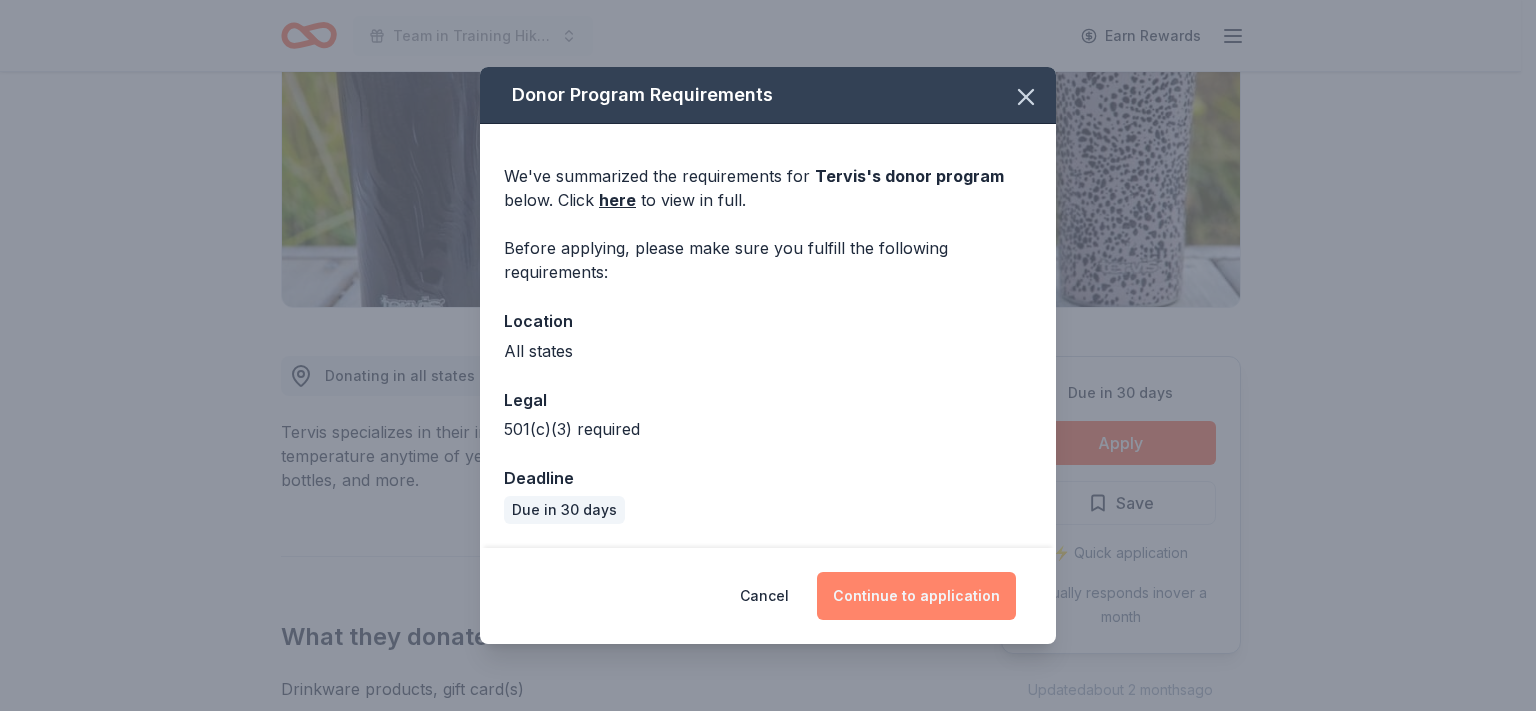 click on "Continue to application" at bounding box center (916, 596) 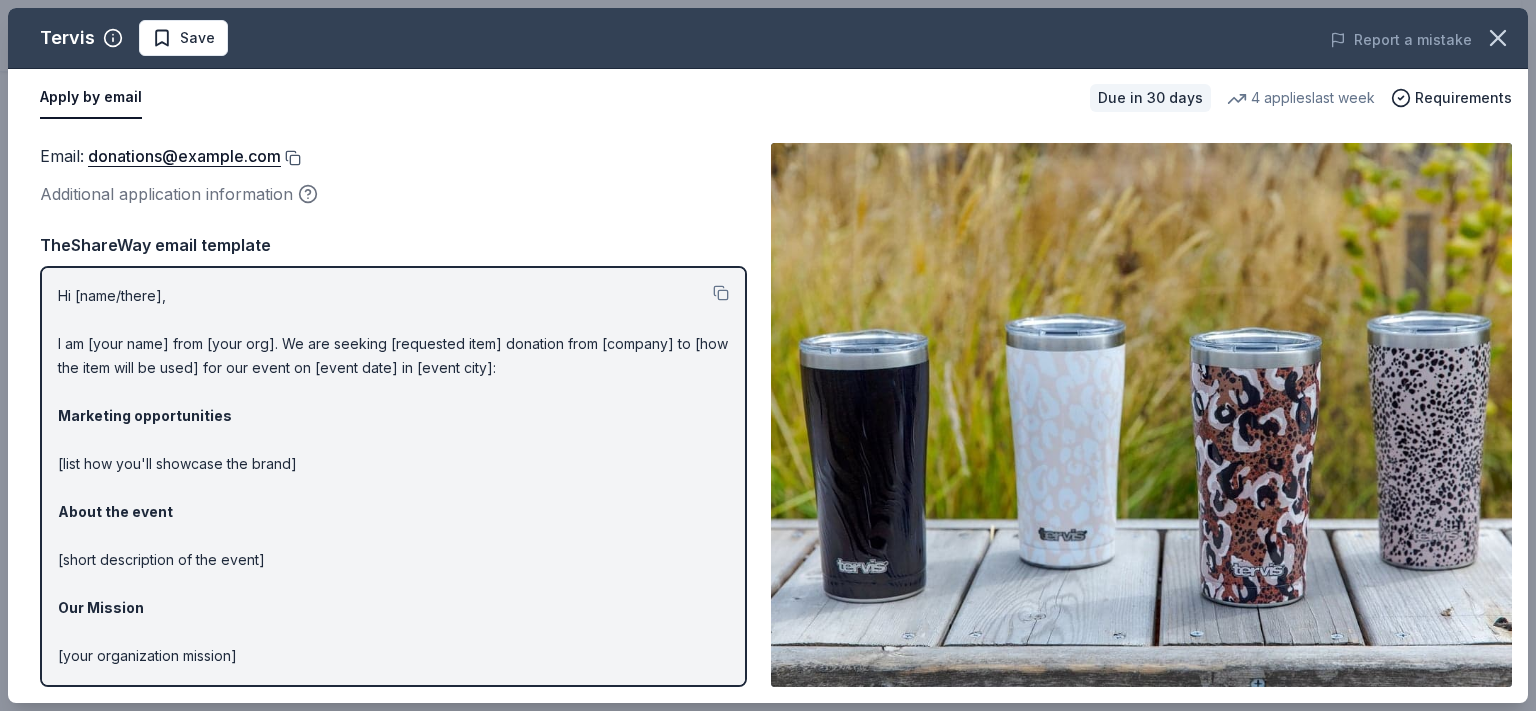 click at bounding box center (291, 158) 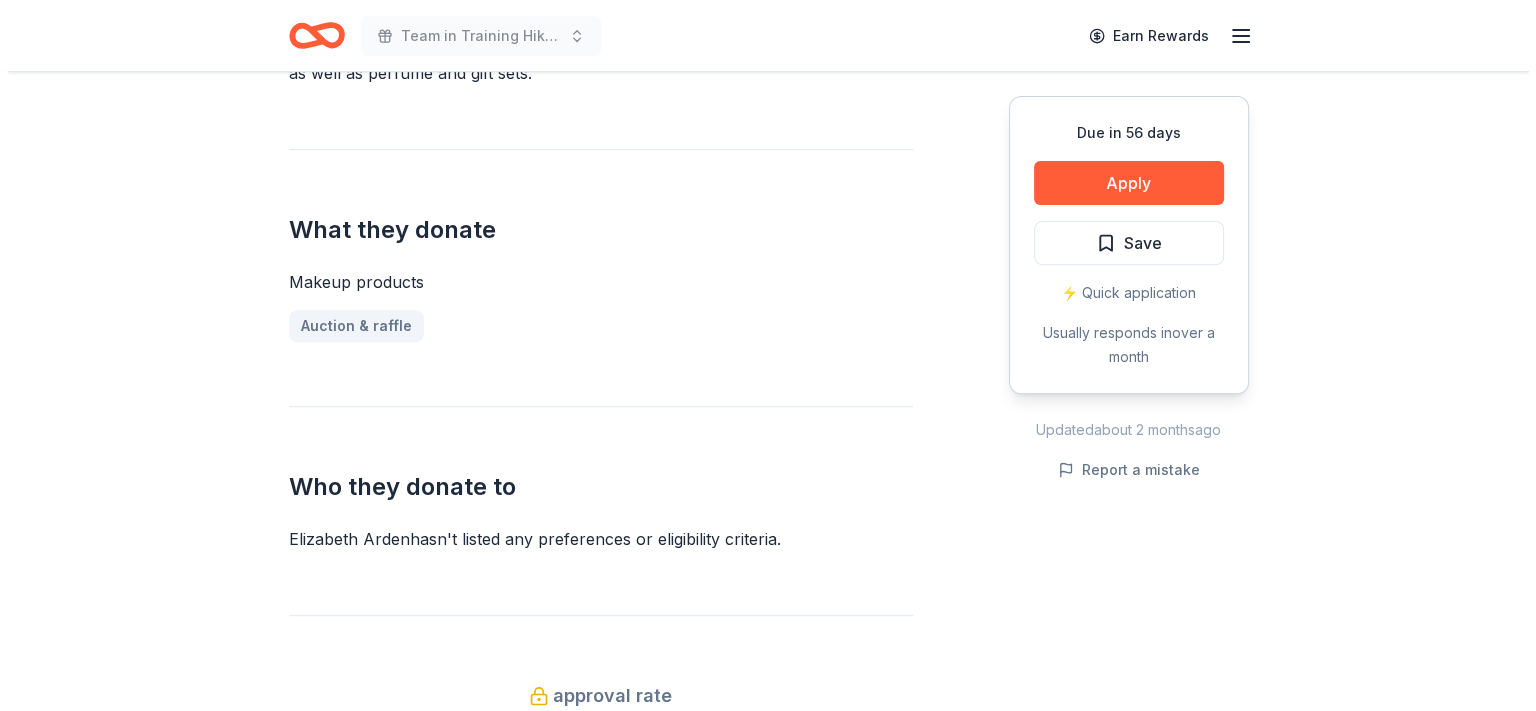 scroll, scrollTop: 700, scrollLeft: 0, axis: vertical 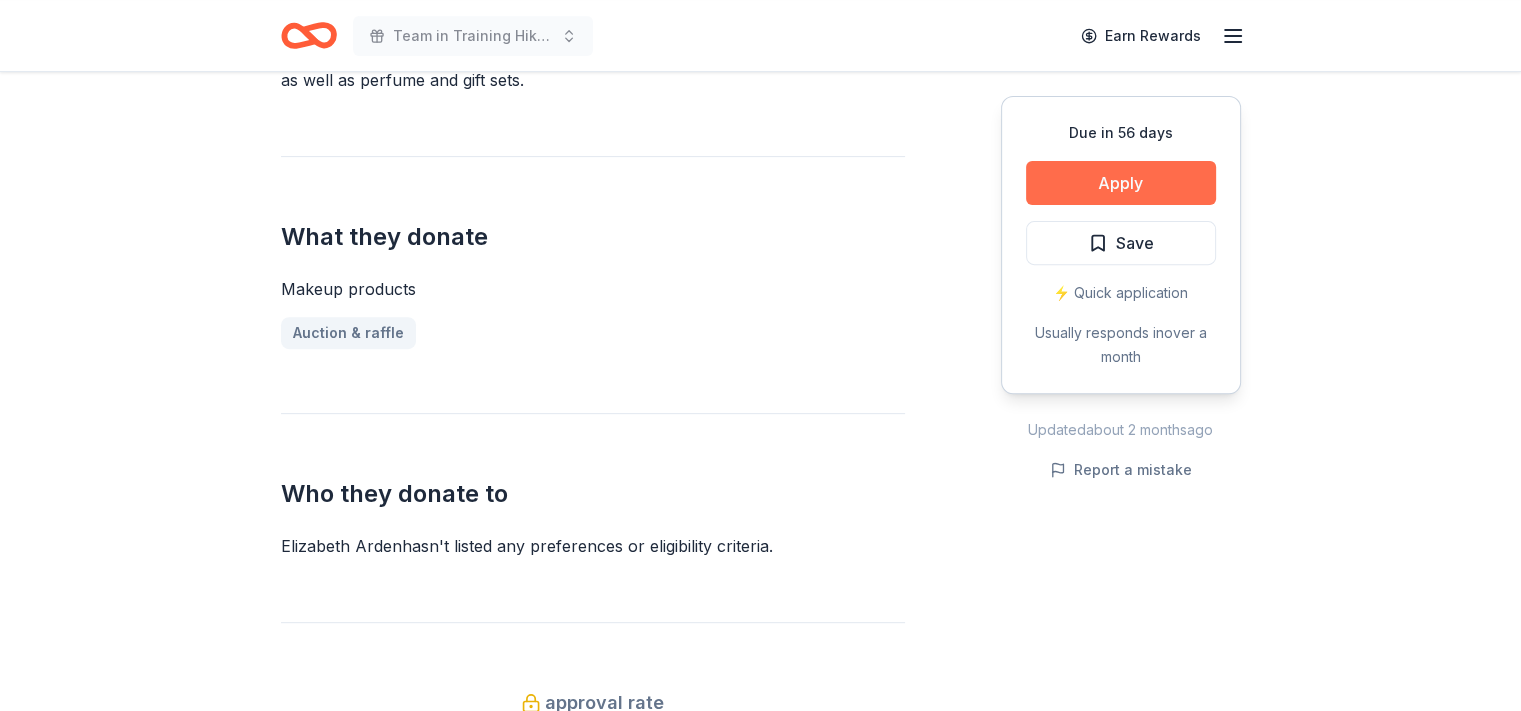 click on "Apply" at bounding box center [1121, 183] 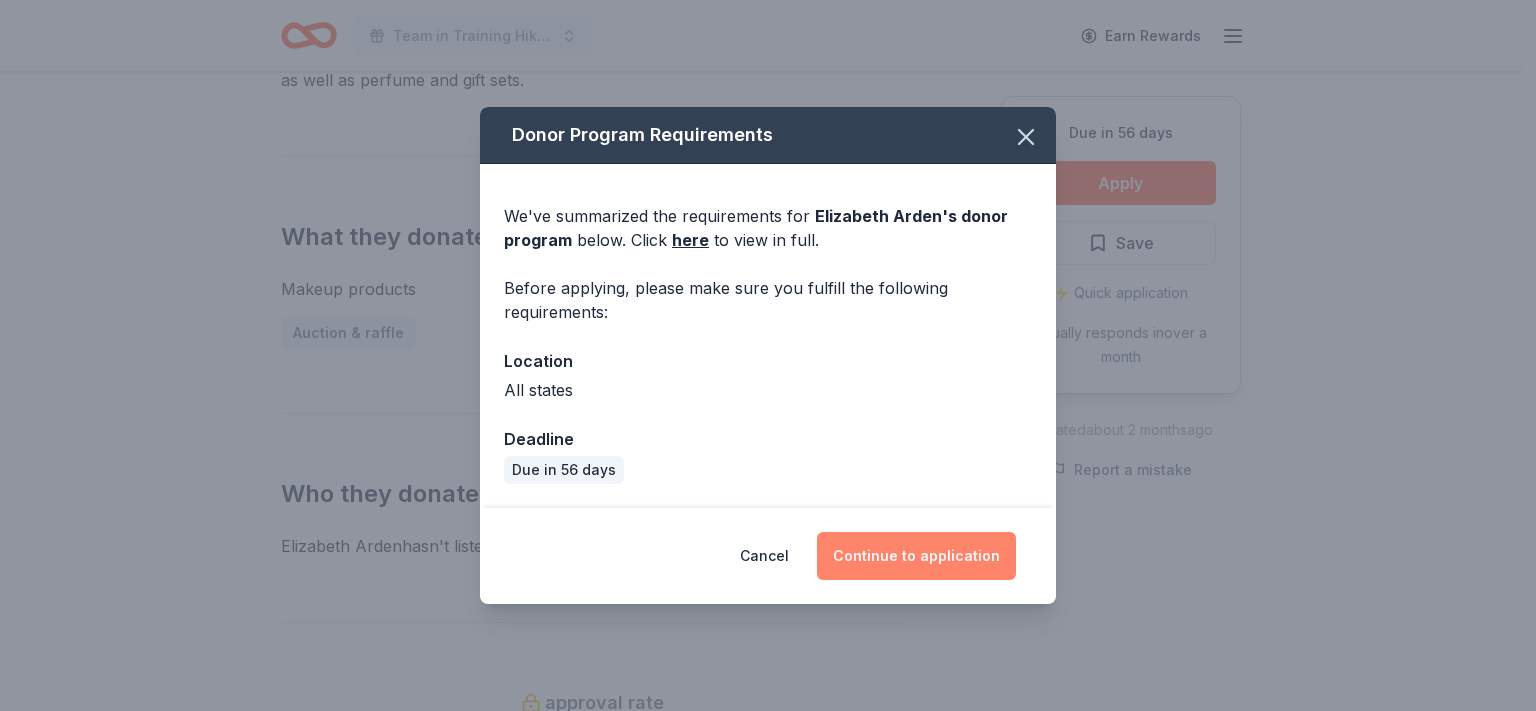 click on "Continue to application" at bounding box center [916, 556] 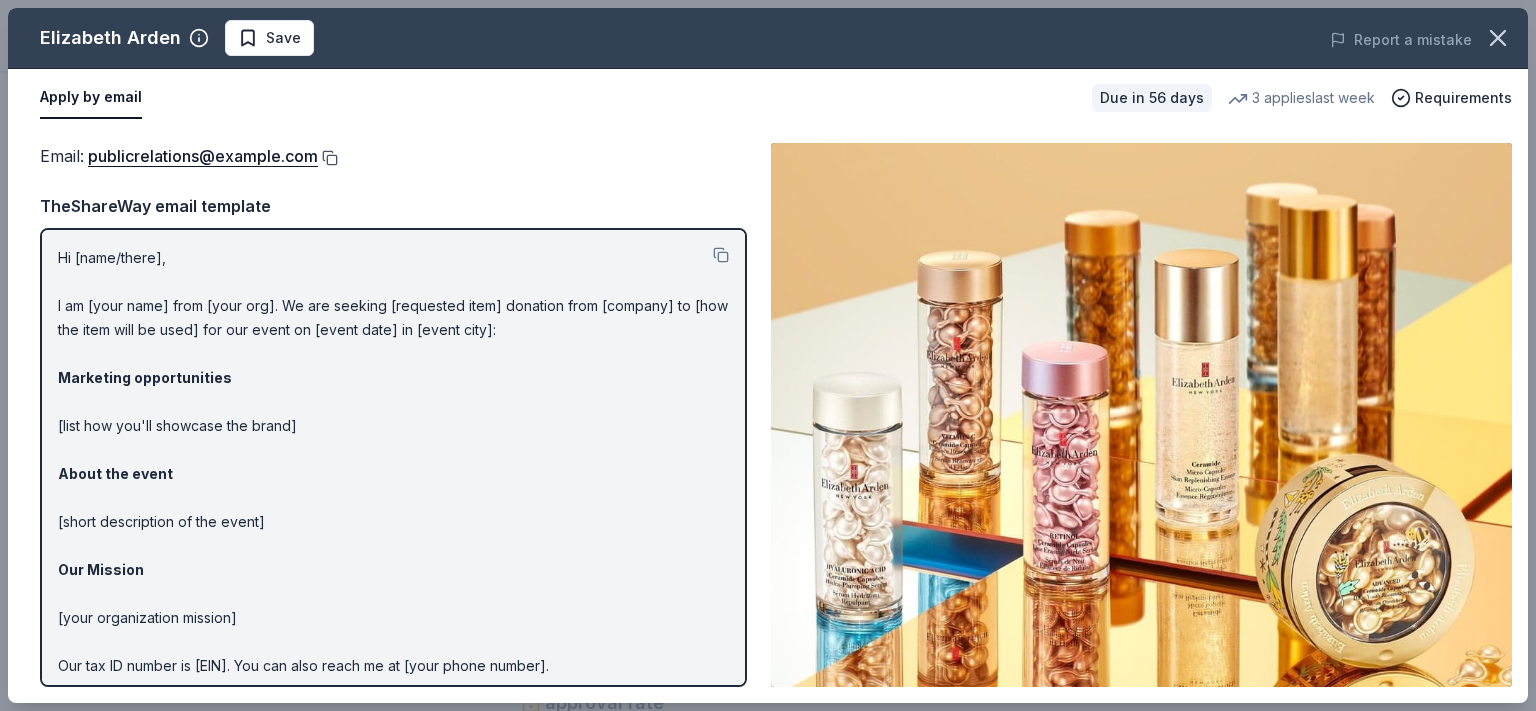 click at bounding box center [328, 158] 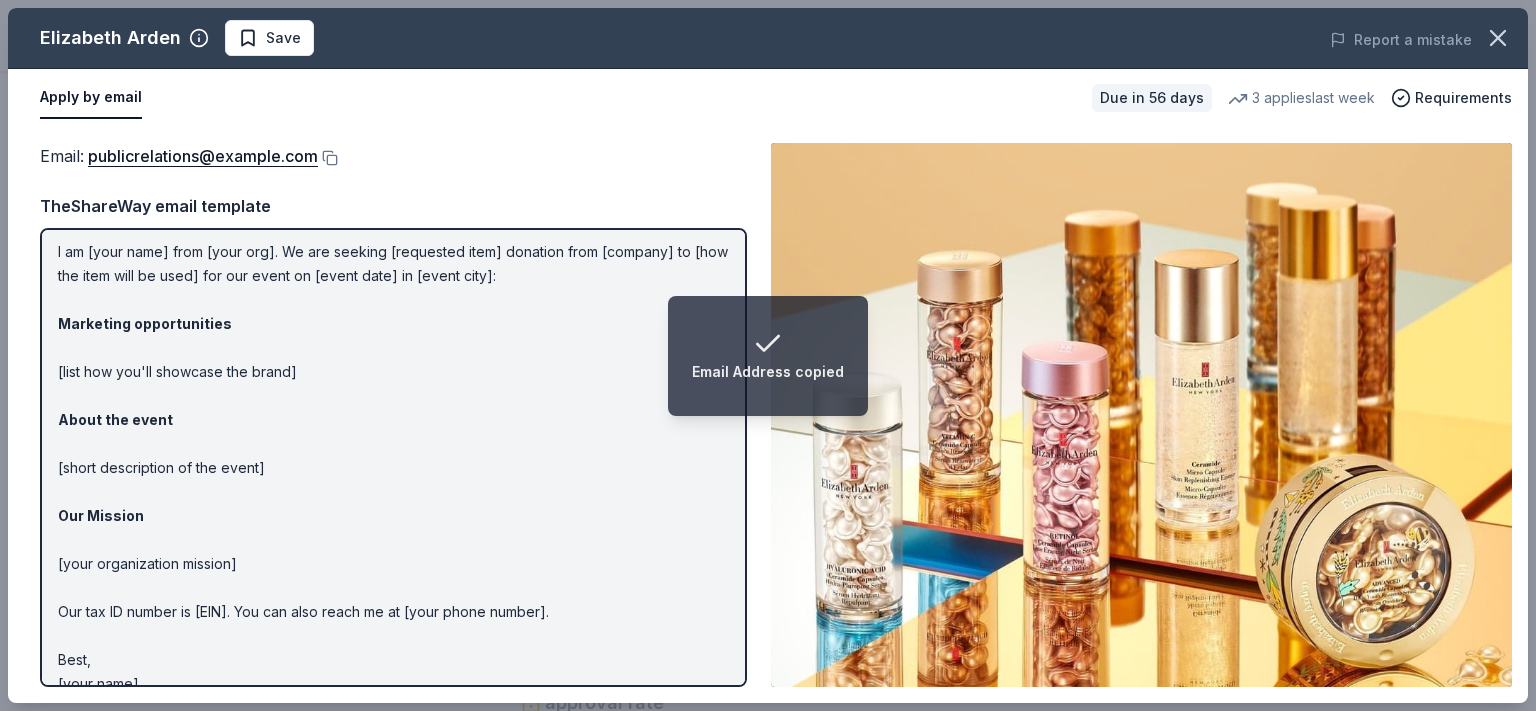 scroll, scrollTop: 79, scrollLeft: 0, axis: vertical 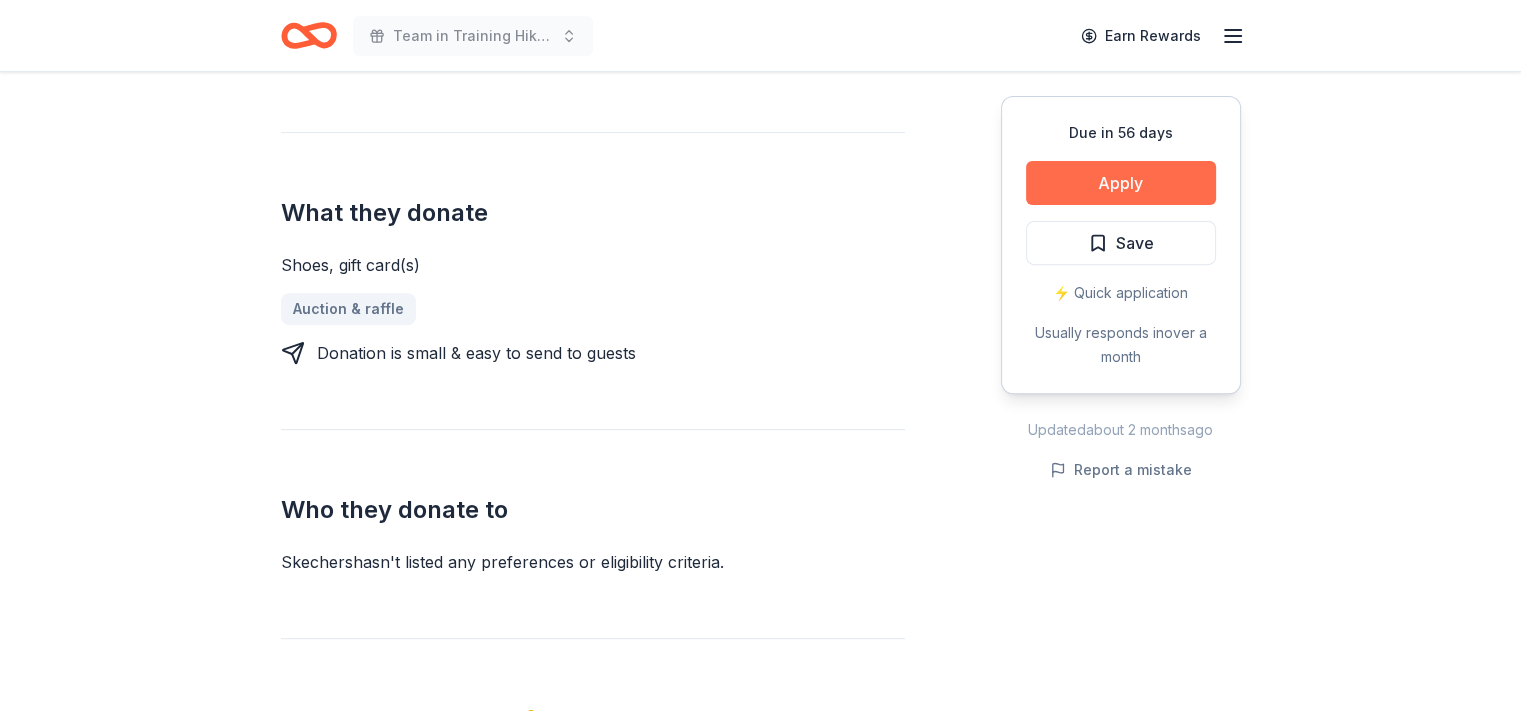 click on "Apply" at bounding box center [1121, 183] 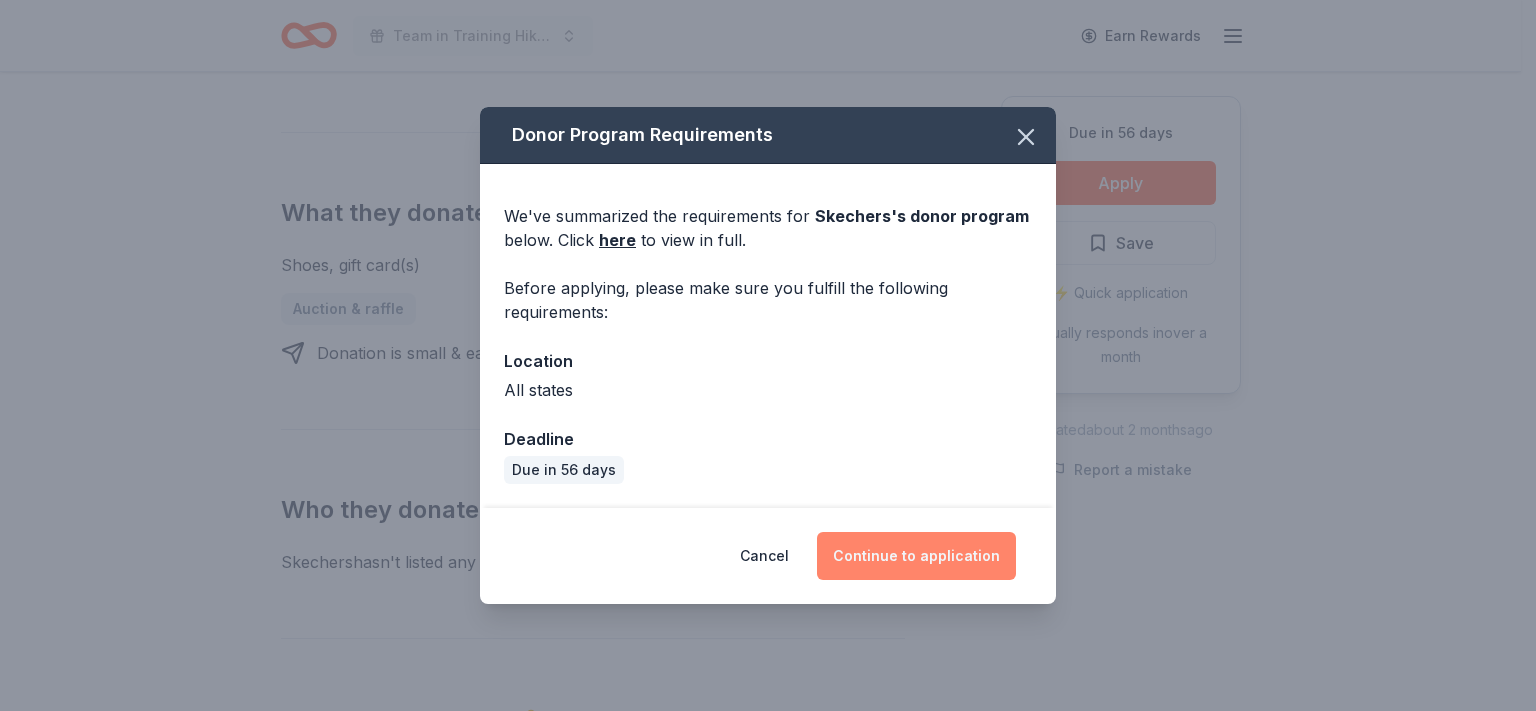click on "Continue to application" at bounding box center [916, 556] 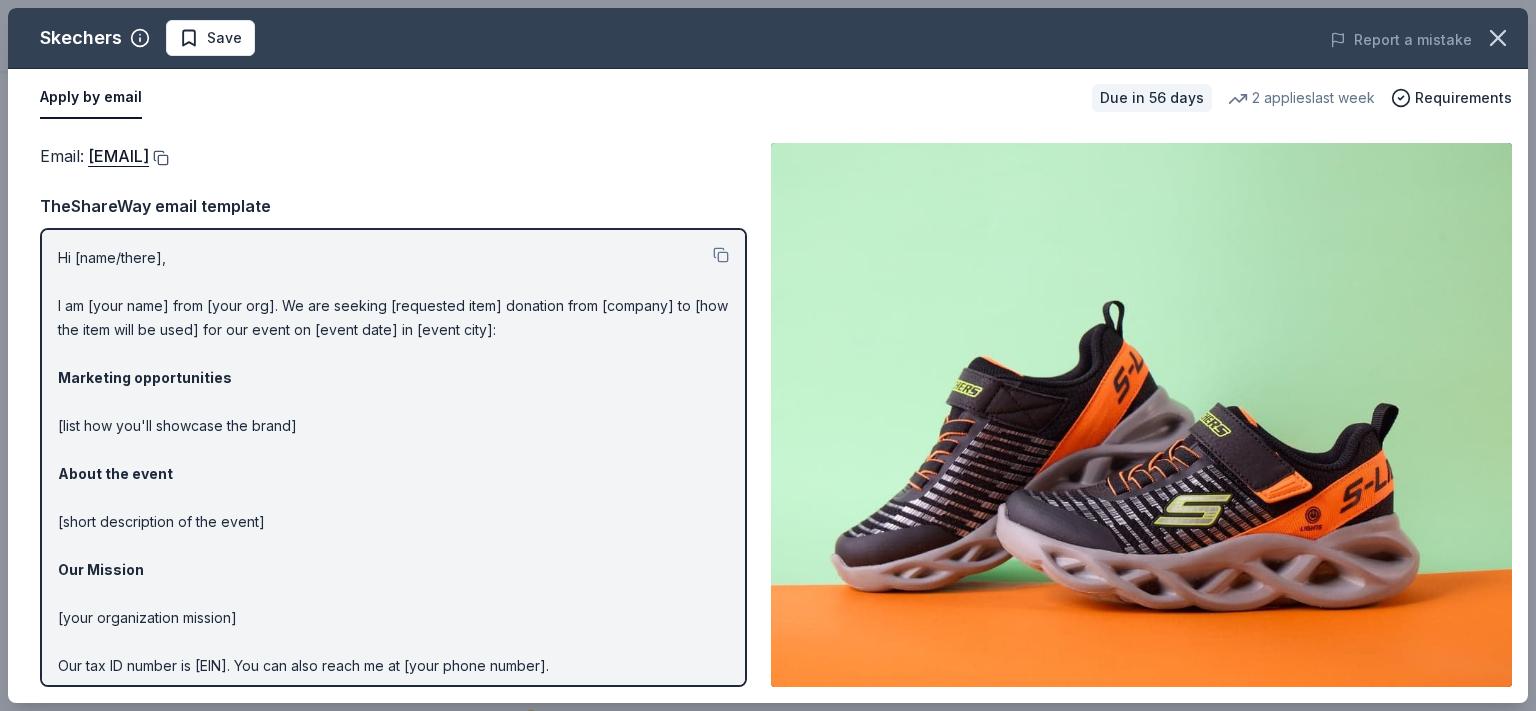 click at bounding box center [159, 158] 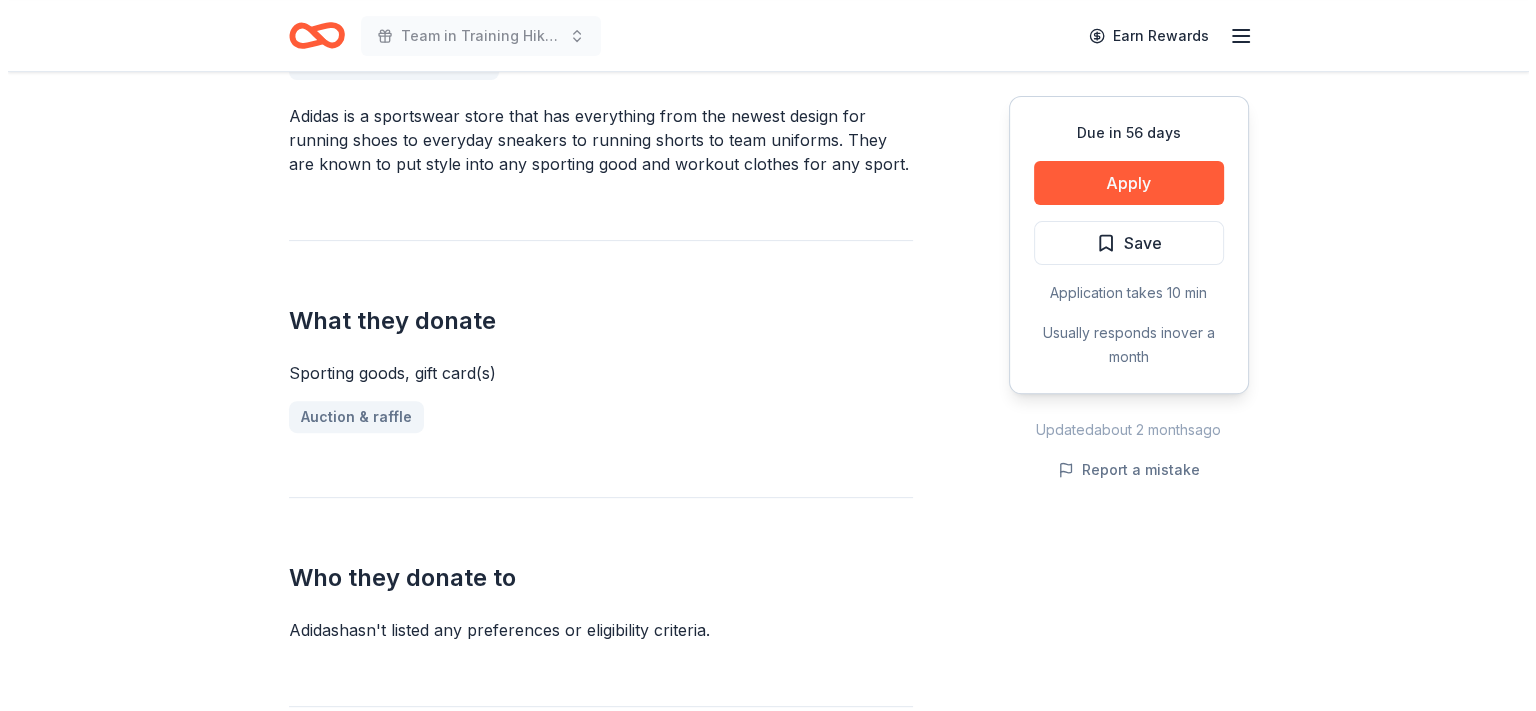 scroll, scrollTop: 500, scrollLeft: 0, axis: vertical 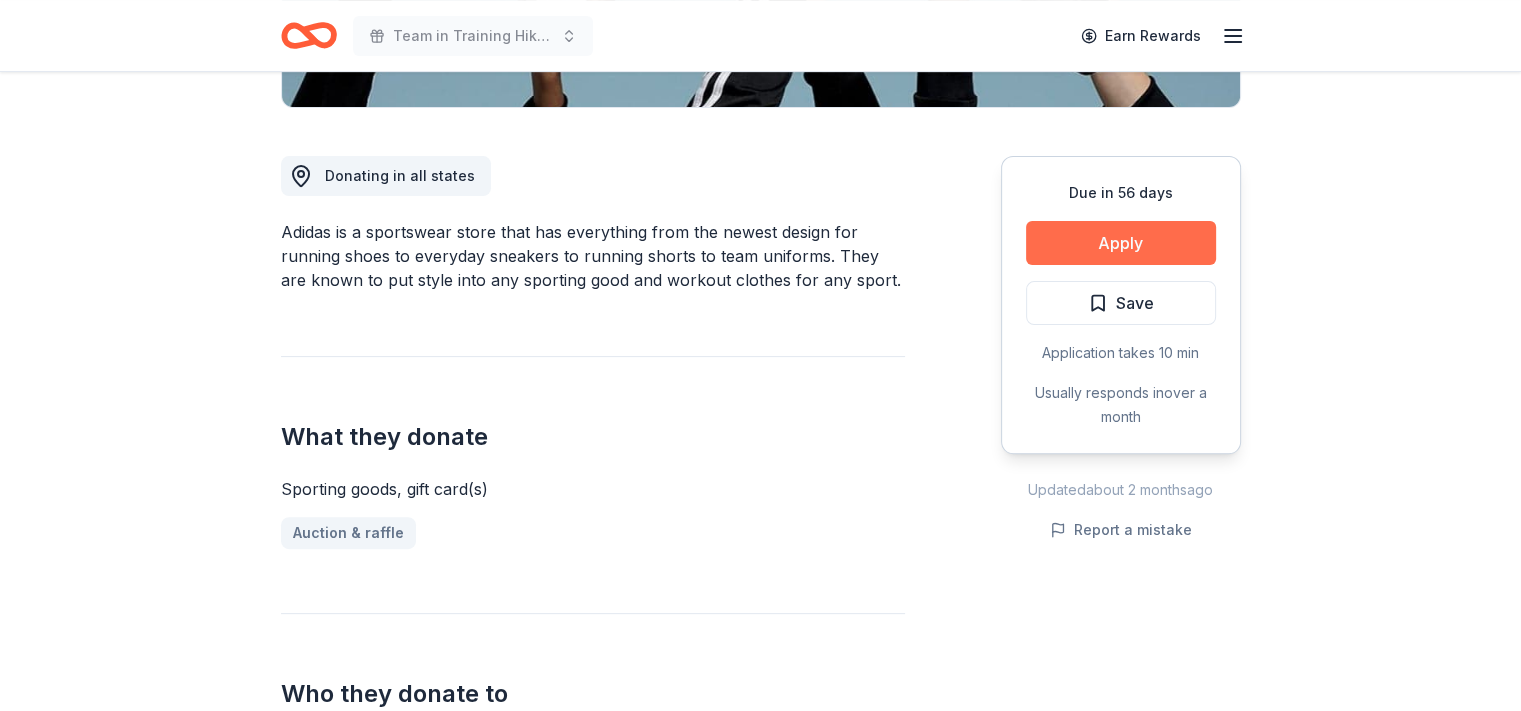 click on "Apply" at bounding box center [1121, 243] 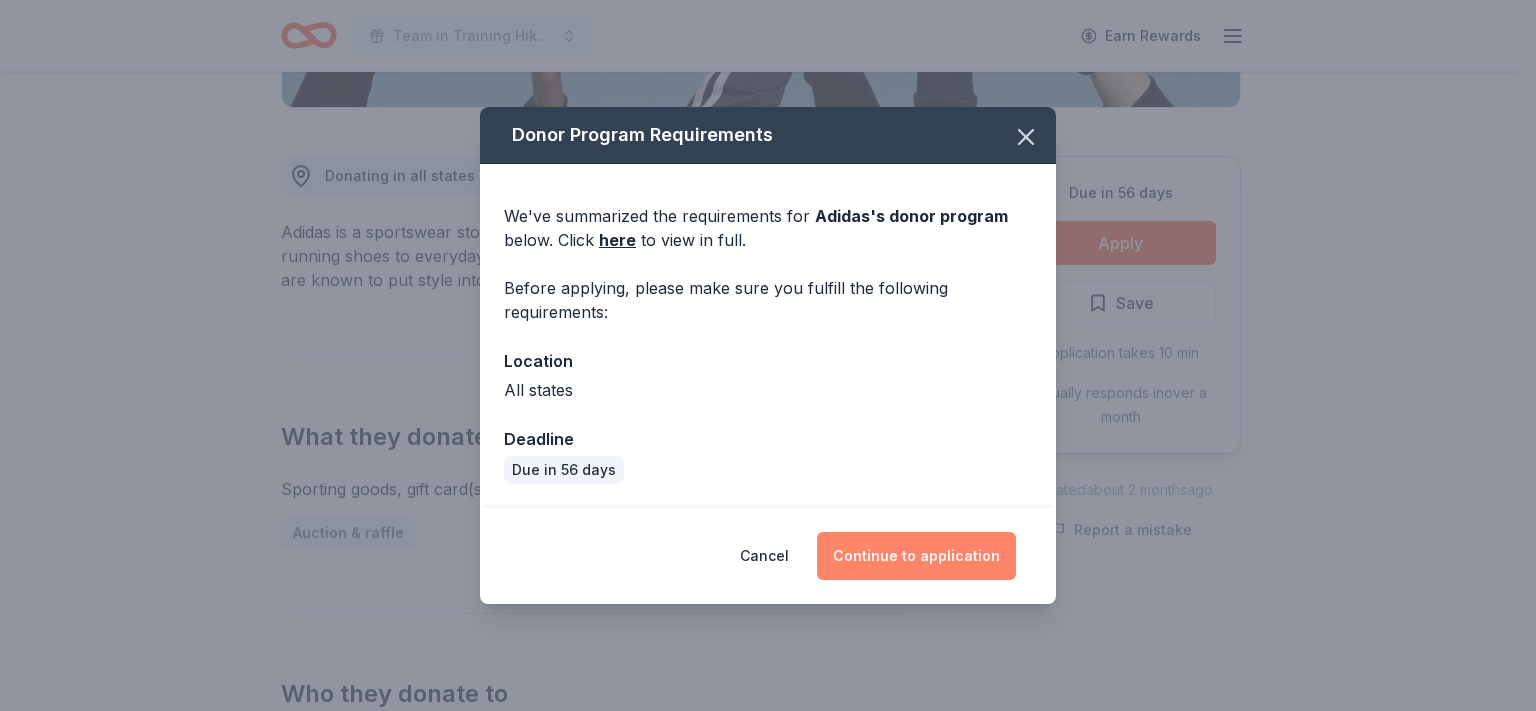 click on "Continue to application" at bounding box center [916, 556] 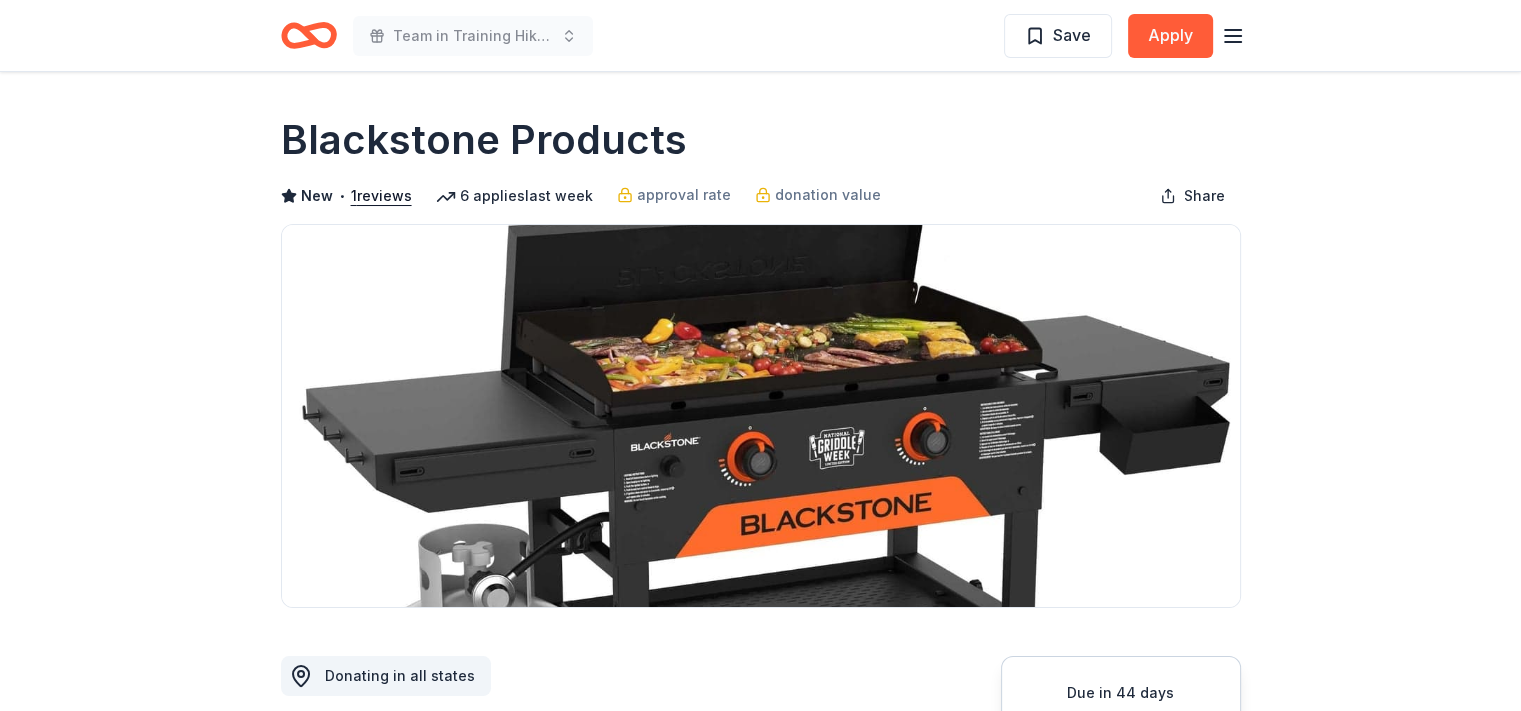 scroll, scrollTop: 0, scrollLeft: 0, axis: both 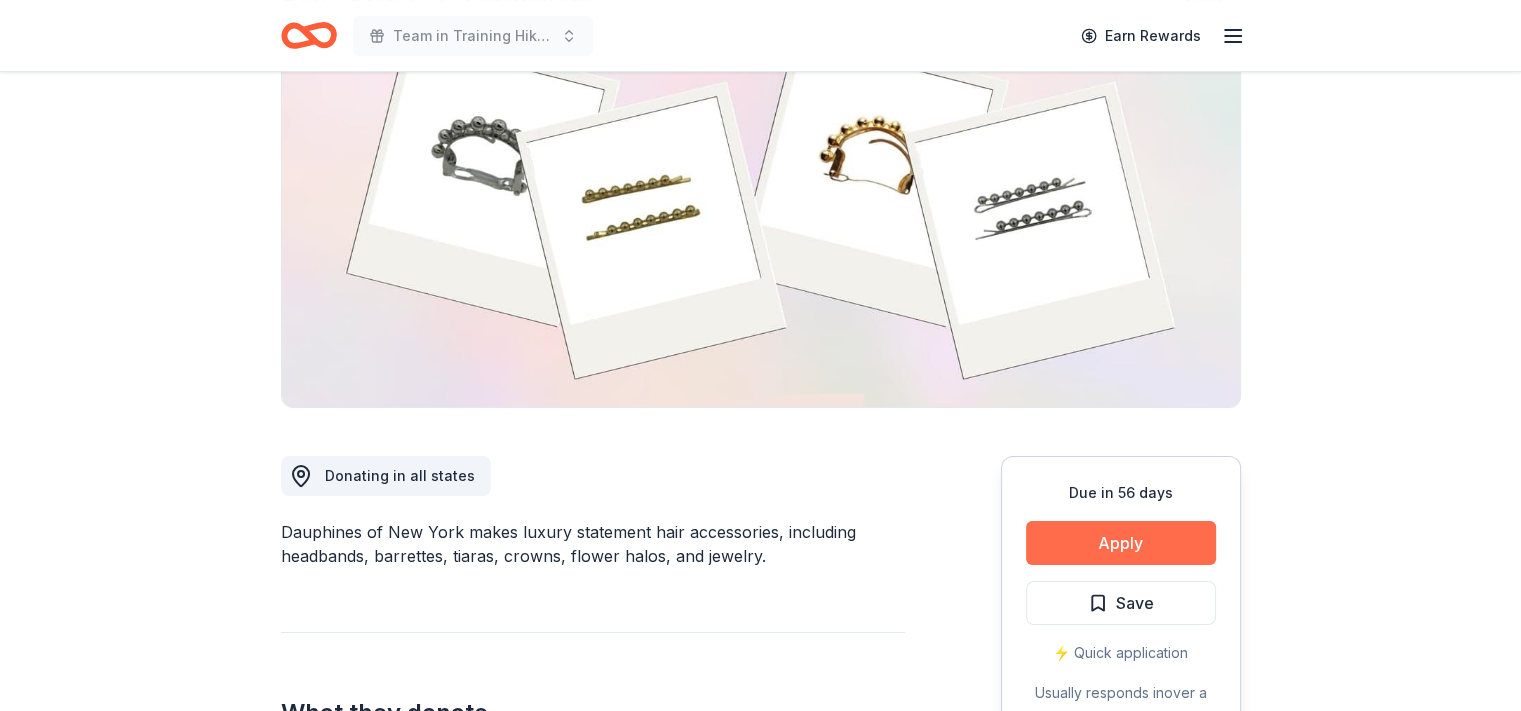 click on "Apply" at bounding box center (1121, 543) 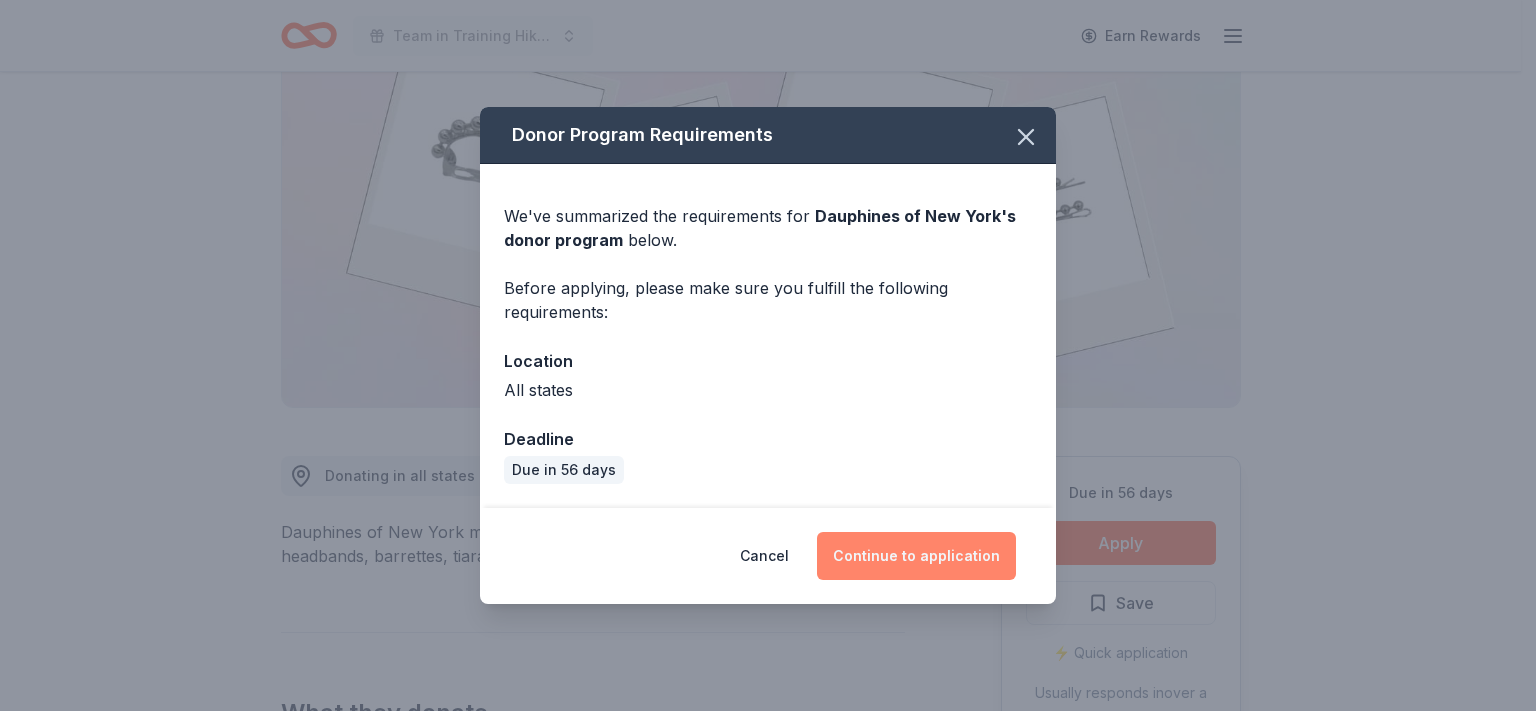 click on "Continue to application" at bounding box center [916, 556] 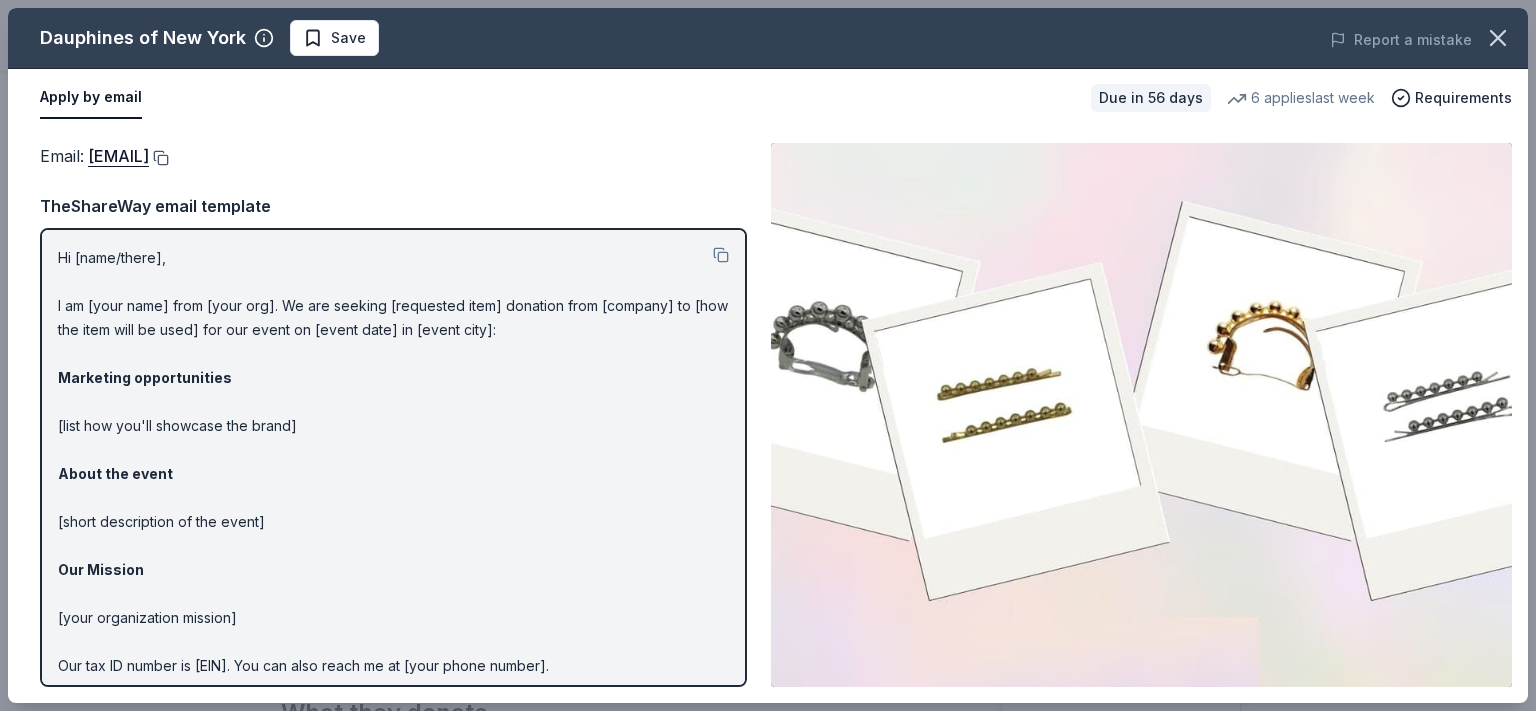click at bounding box center (159, 158) 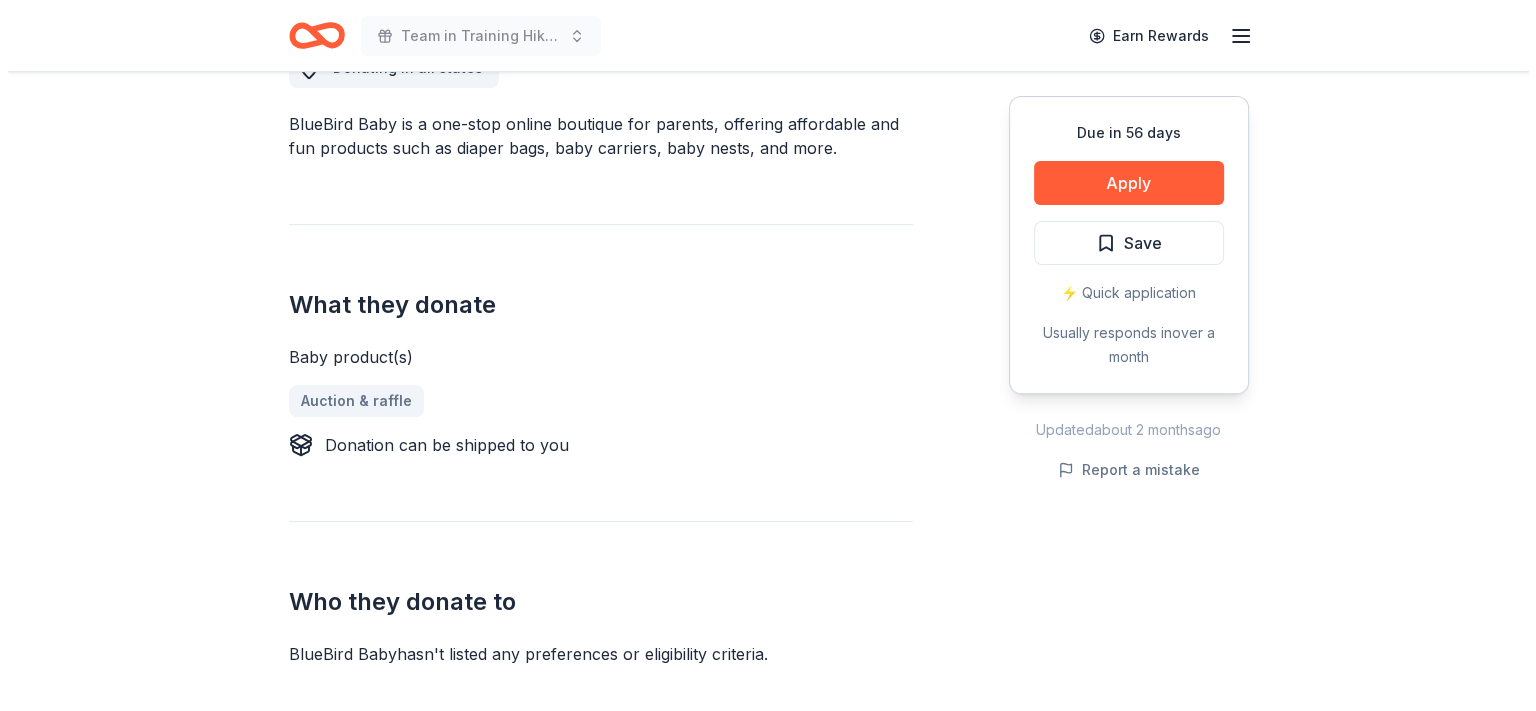 scroll, scrollTop: 700, scrollLeft: 0, axis: vertical 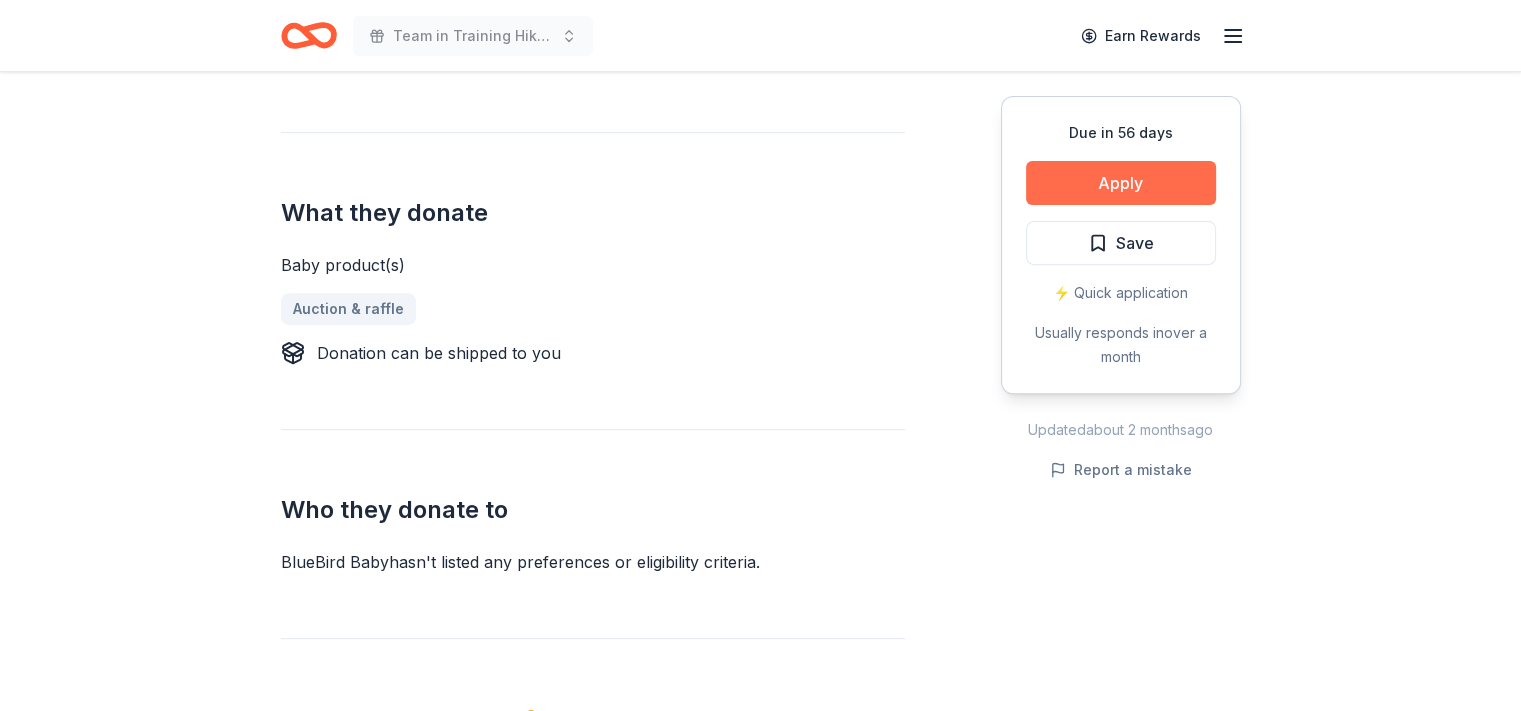 click on "Apply" at bounding box center [1121, 183] 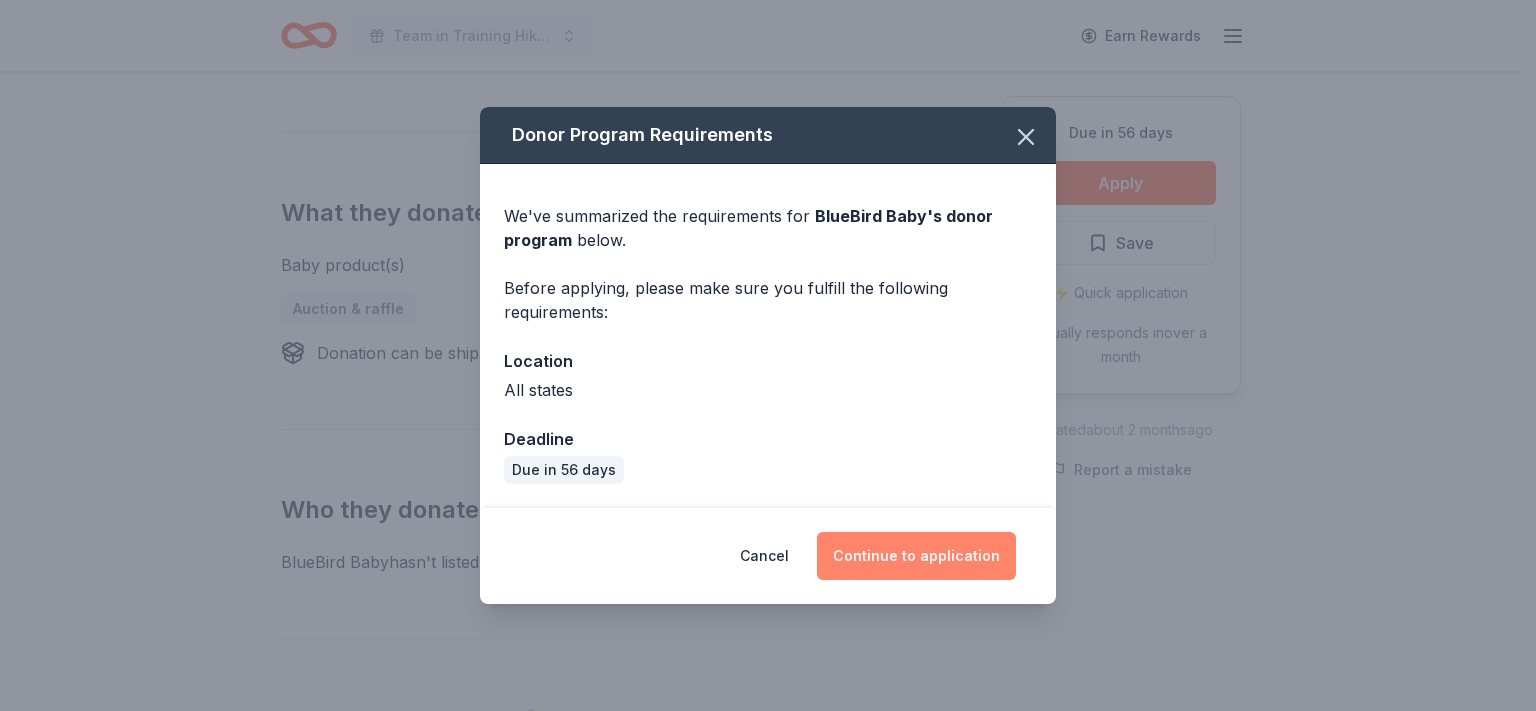 click on "Continue to application" at bounding box center (916, 556) 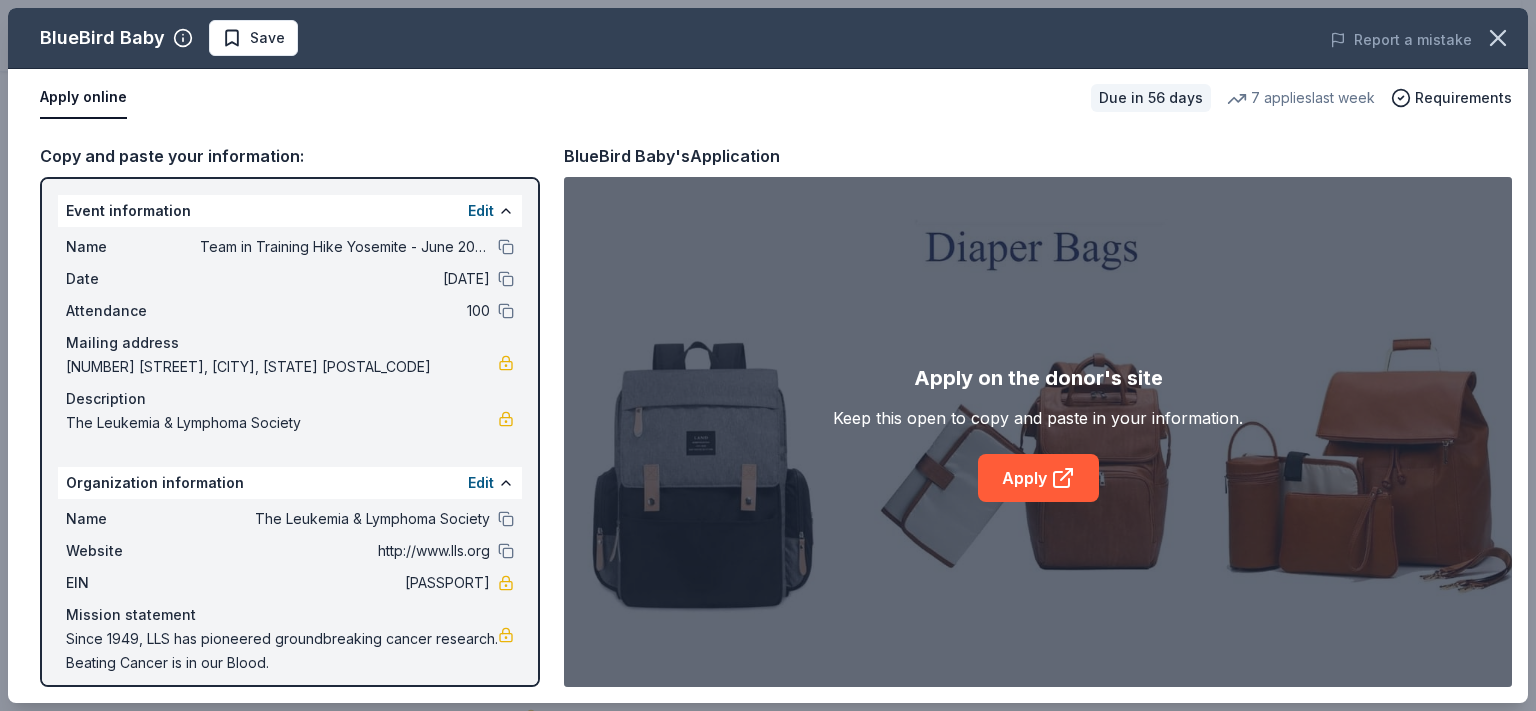scroll, scrollTop: 12, scrollLeft: 0, axis: vertical 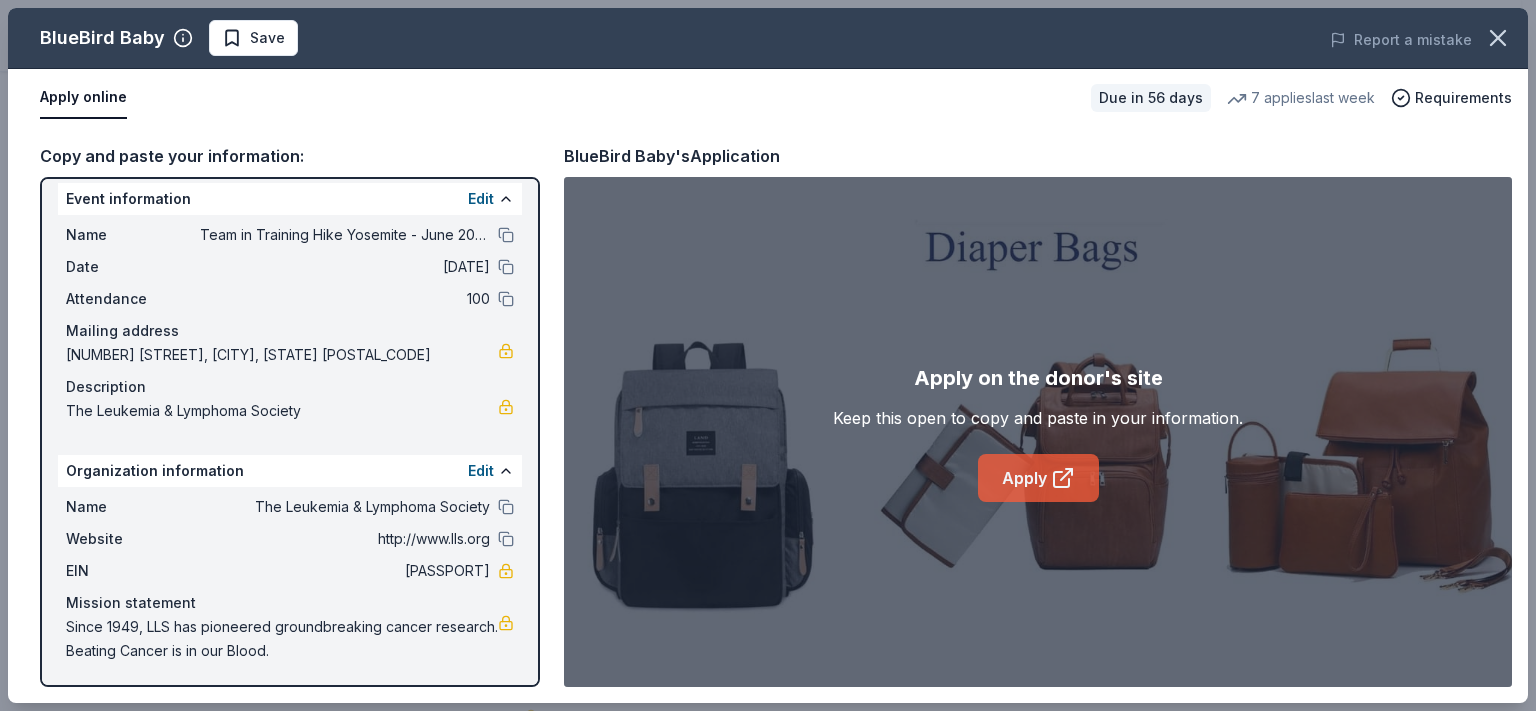 click on "Apply" at bounding box center [1038, 478] 